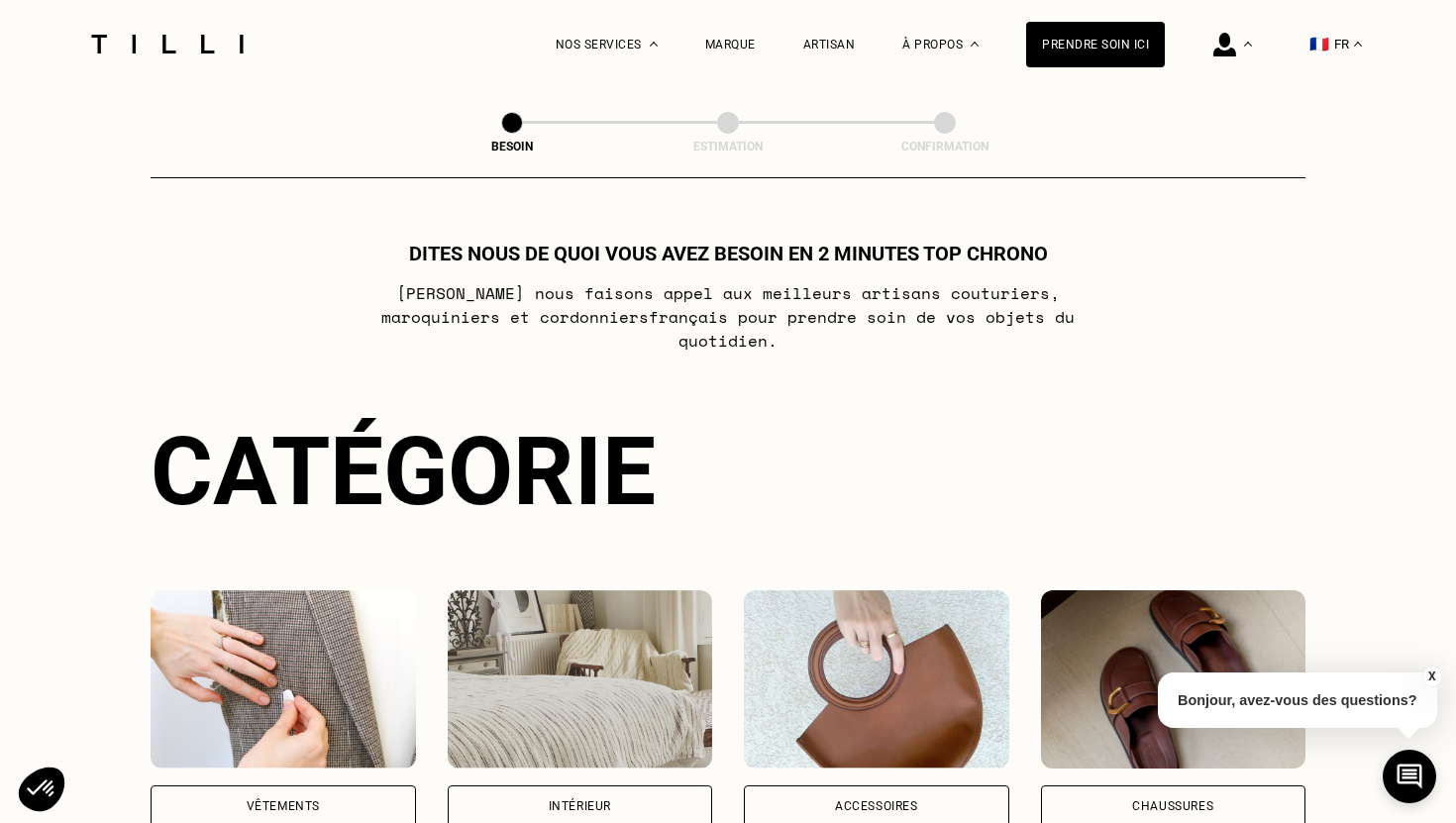 scroll, scrollTop: 230, scrollLeft: 0, axis: vertical 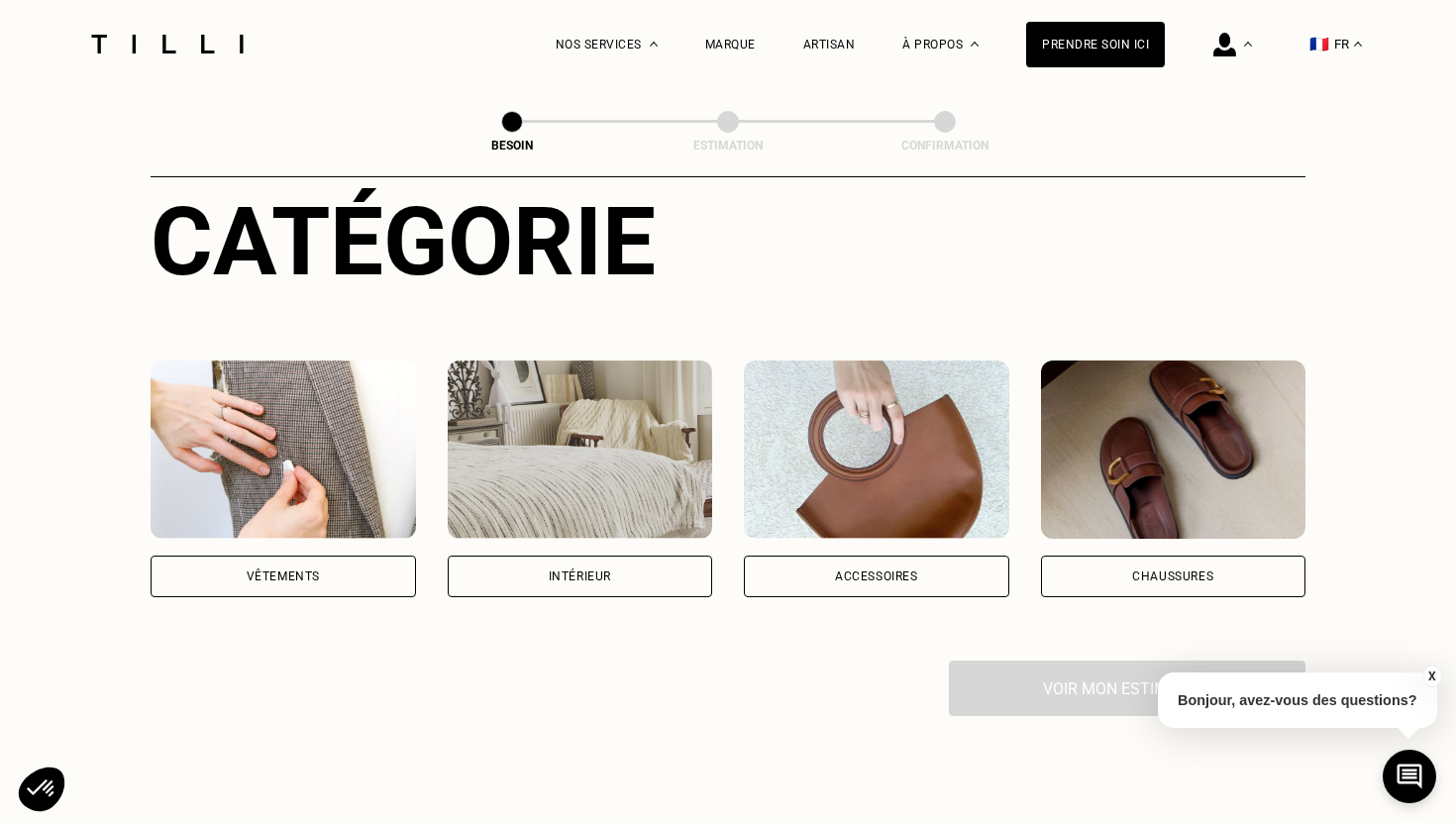 click on "Vêtements" at bounding box center (283, 576) 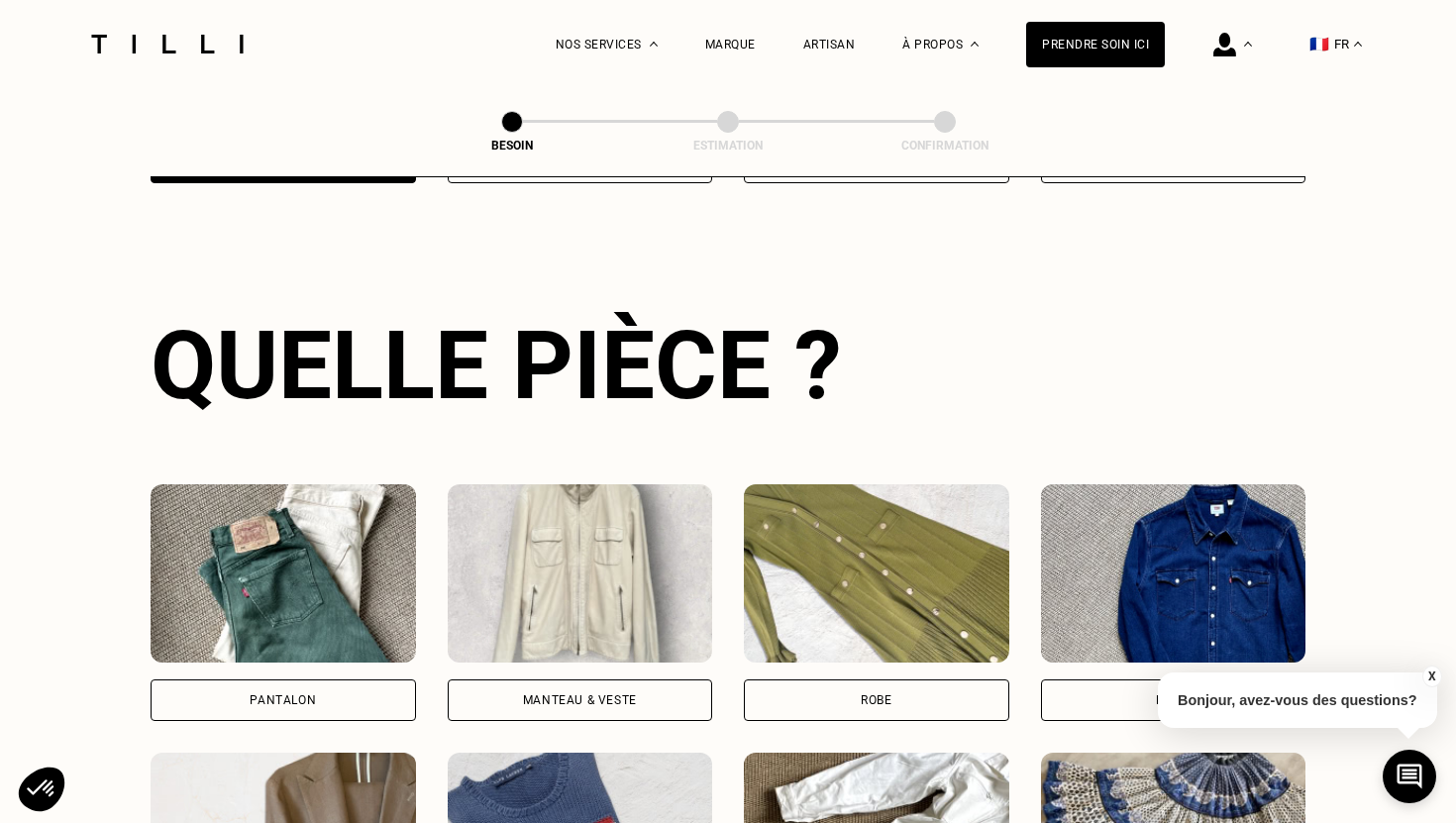 scroll, scrollTop: 645, scrollLeft: 0, axis: vertical 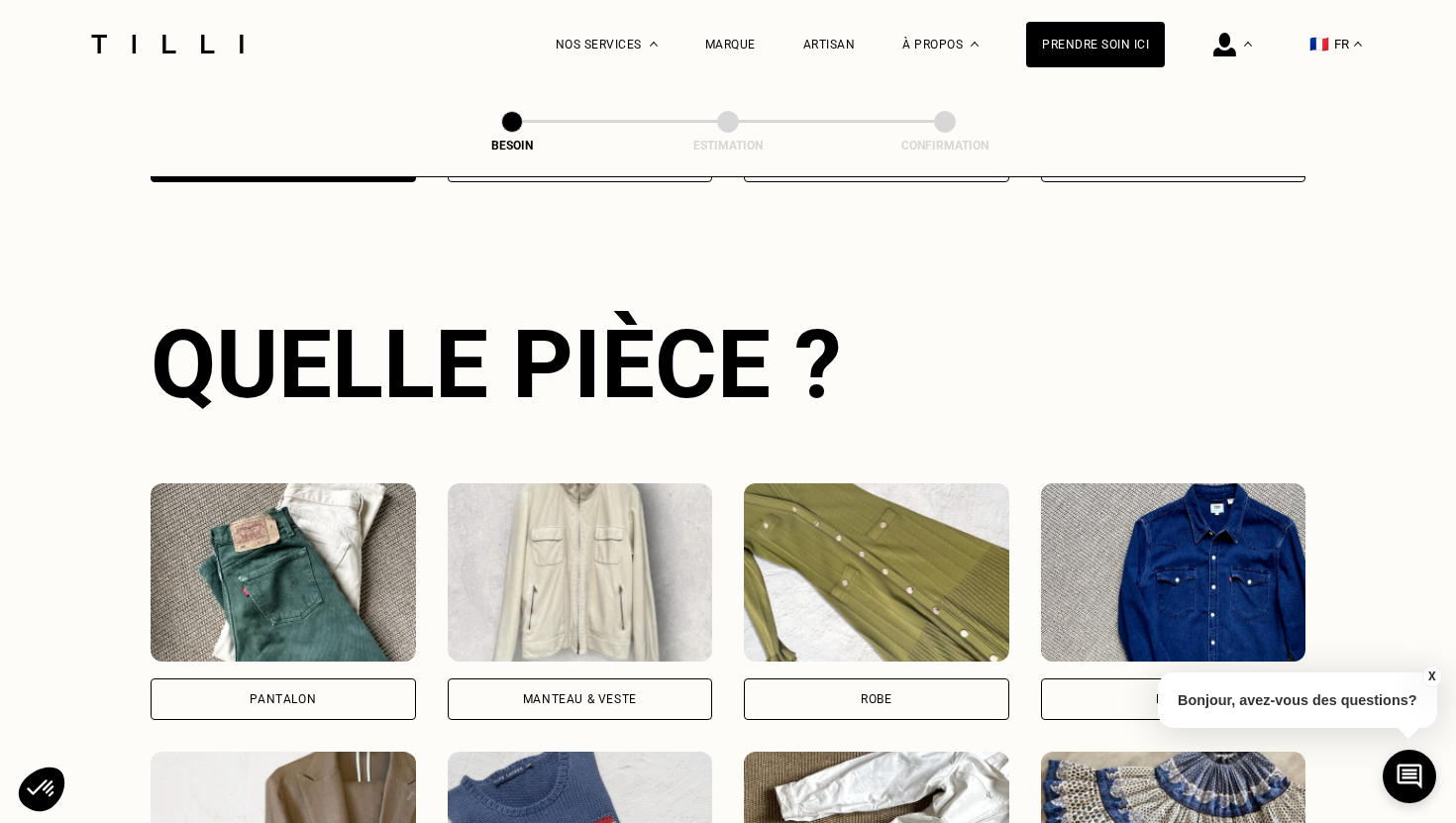 click on "Pantalon" at bounding box center [282, 699] 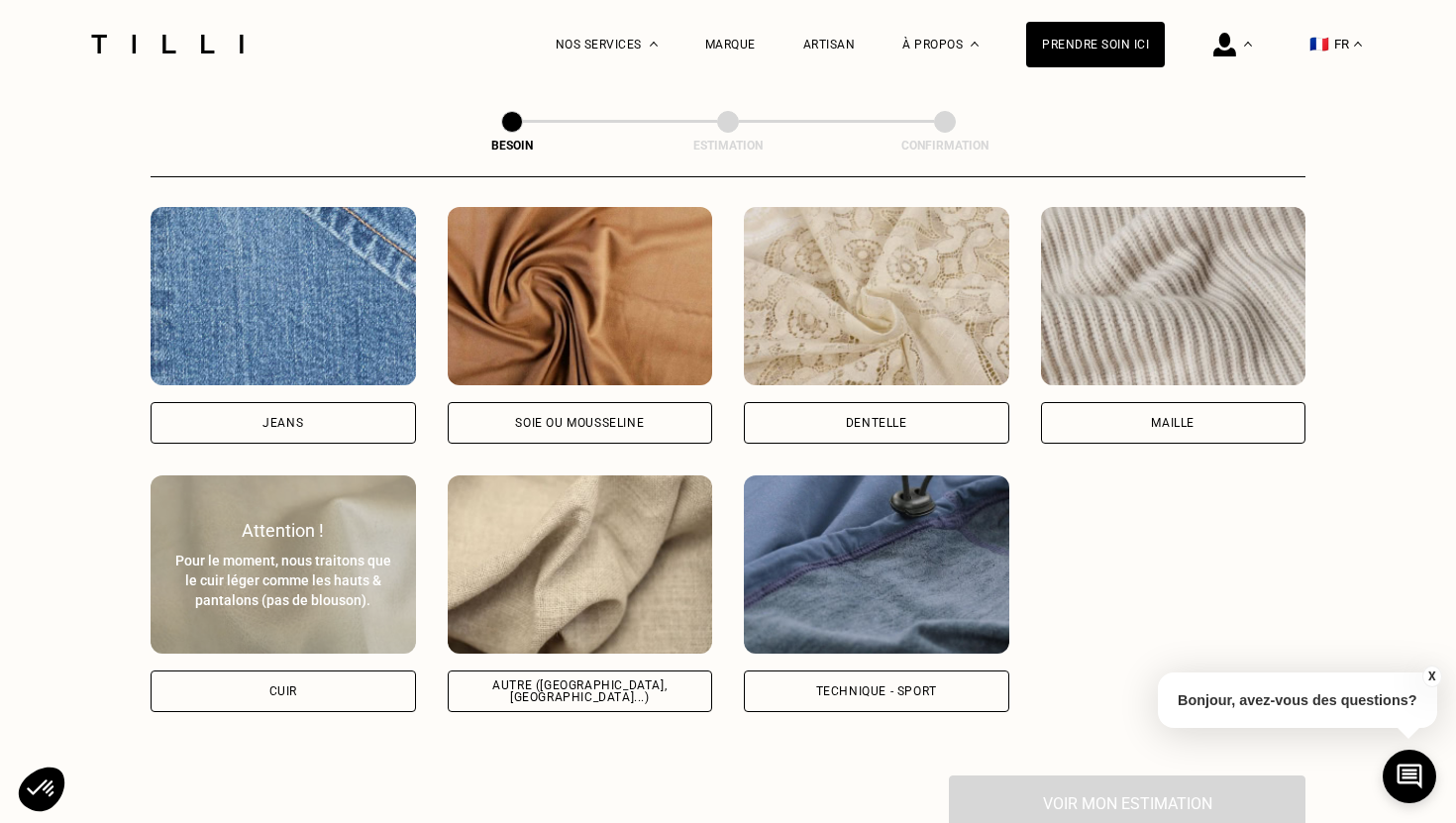 scroll, scrollTop: 2134, scrollLeft: 0, axis: vertical 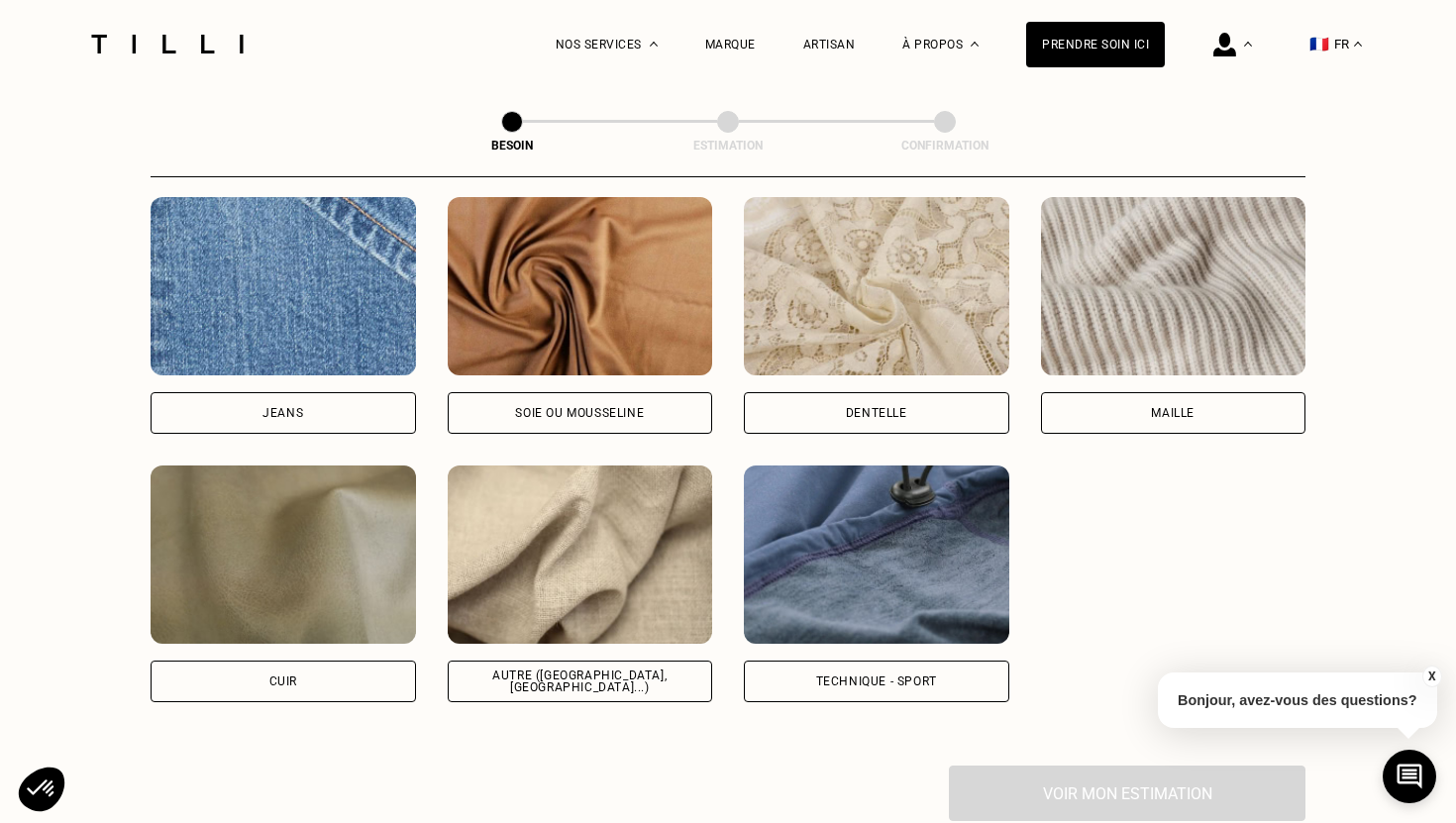 click on "Jeans" at bounding box center [283, 413] 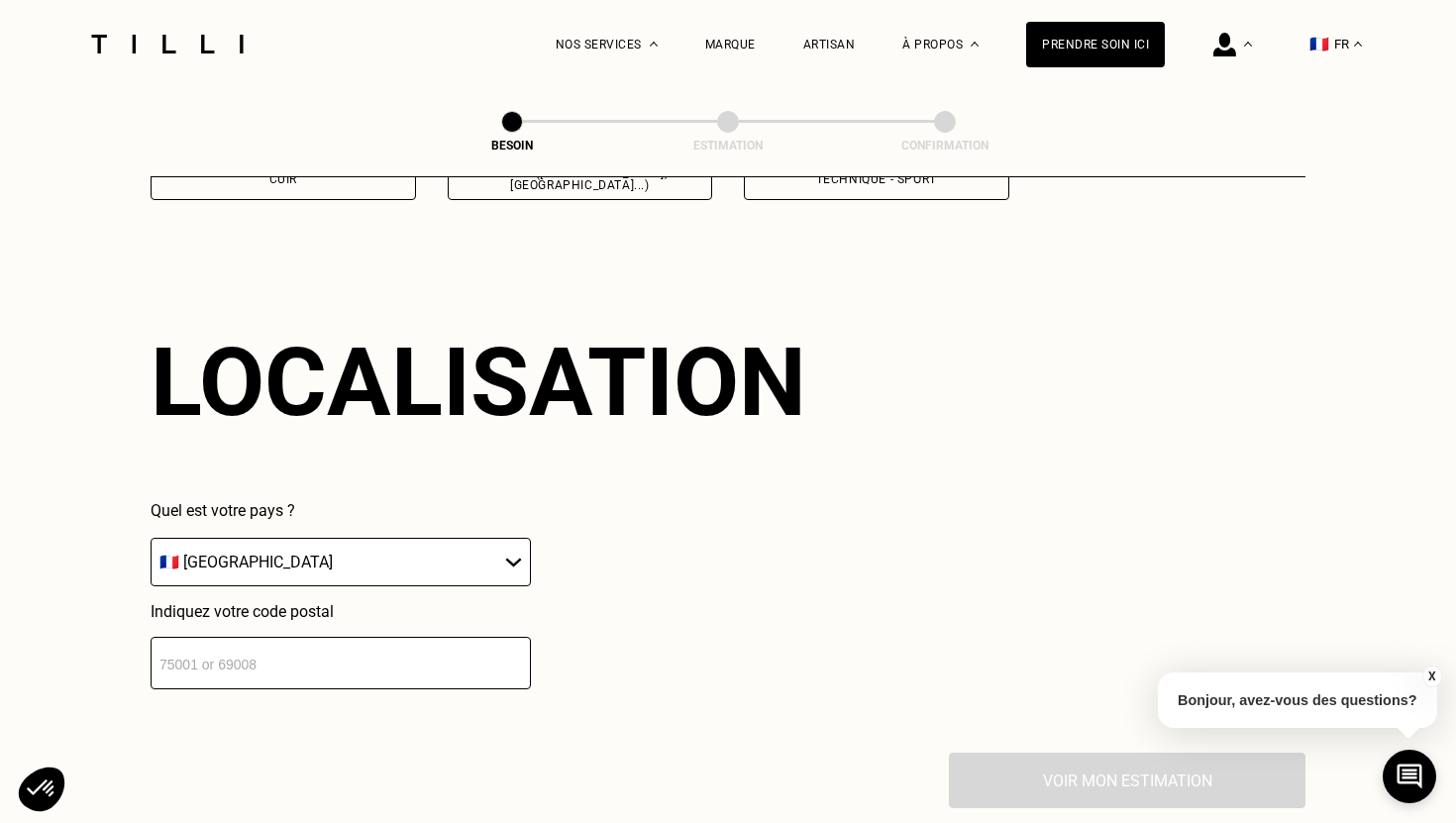 scroll, scrollTop: 2656, scrollLeft: 0, axis: vertical 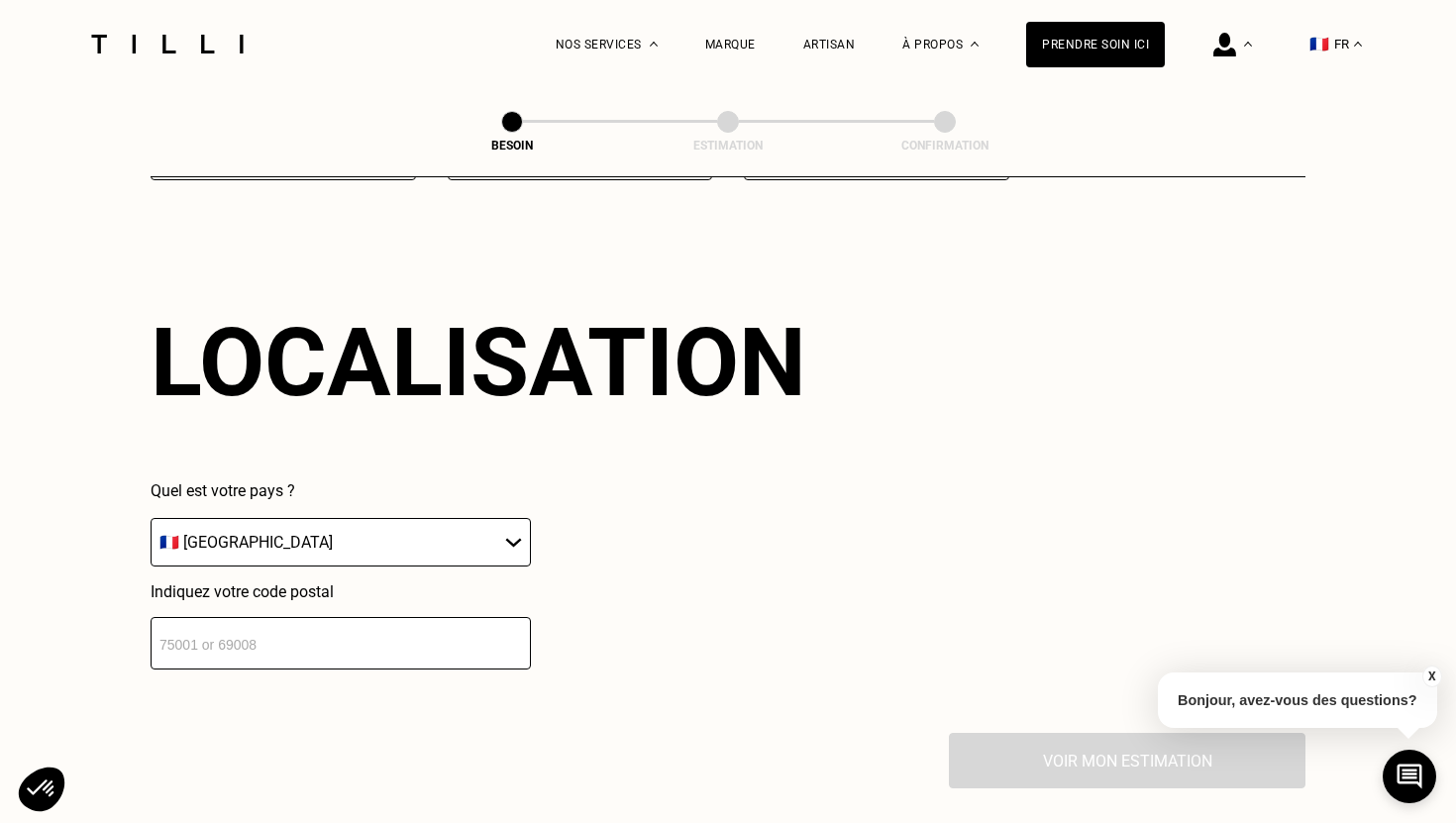 click at bounding box center (341, 643) 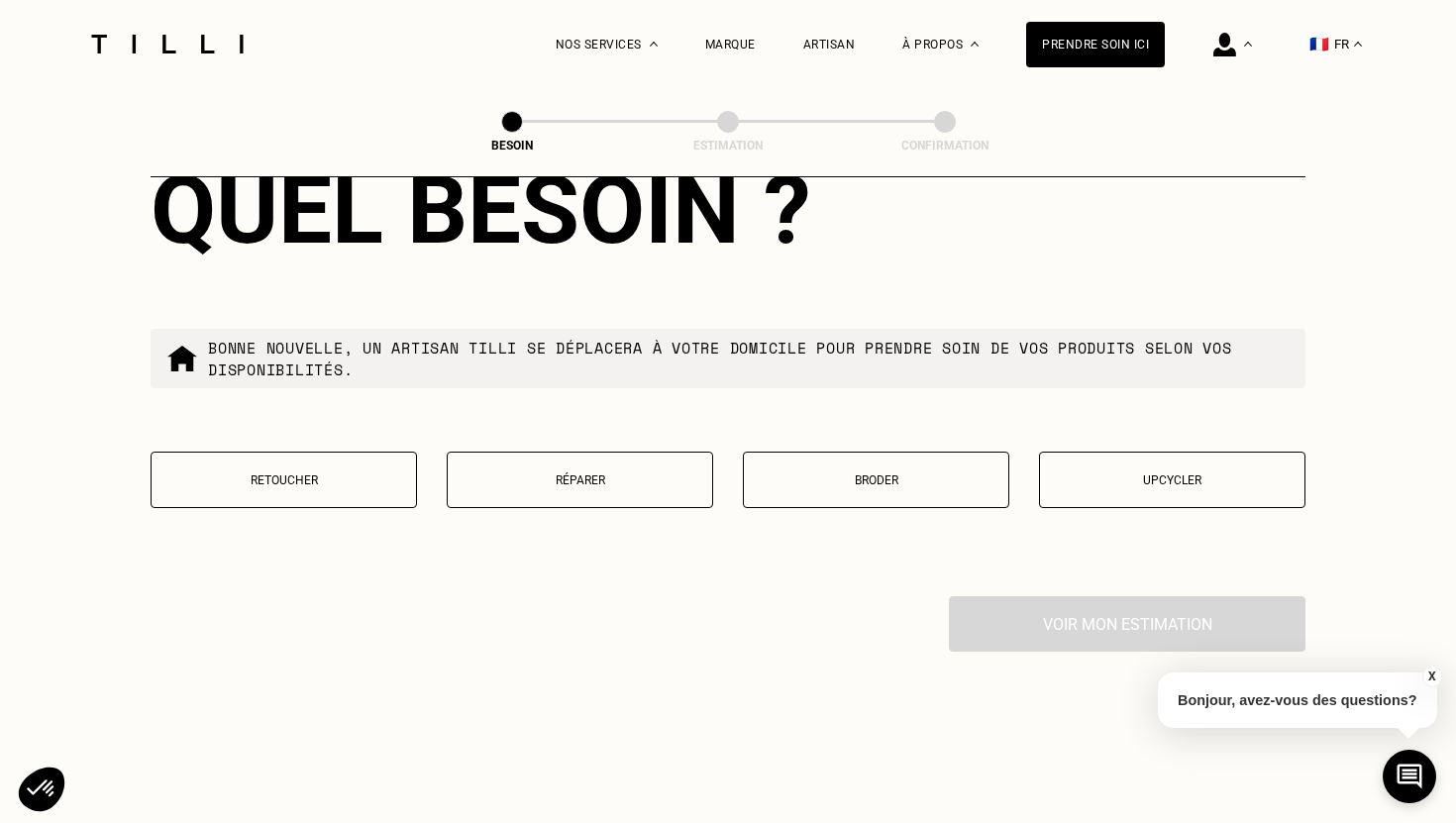 scroll, scrollTop: 3299, scrollLeft: 0, axis: vertical 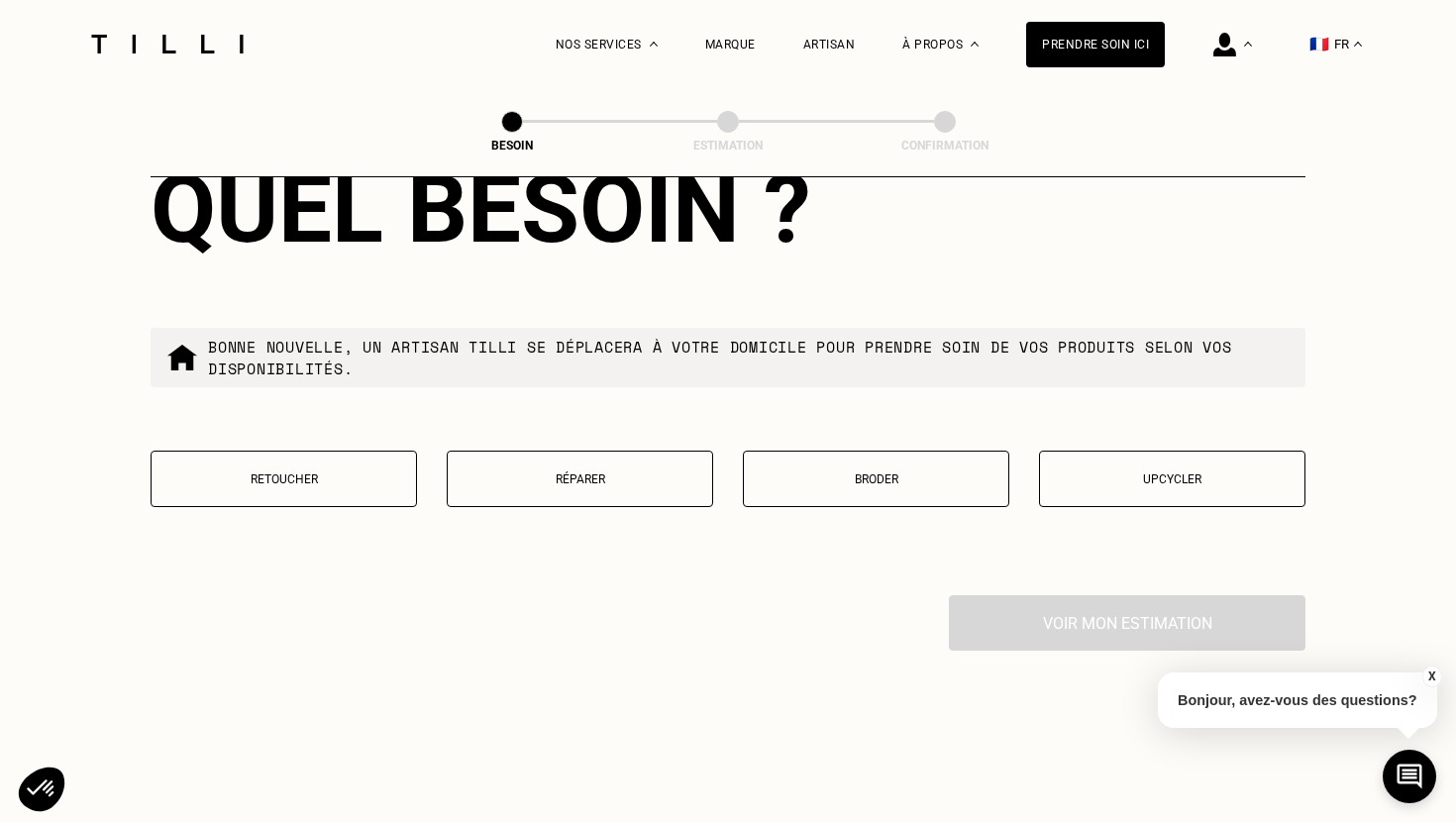 click on "Retoucher" at bounding box center [283, 478] 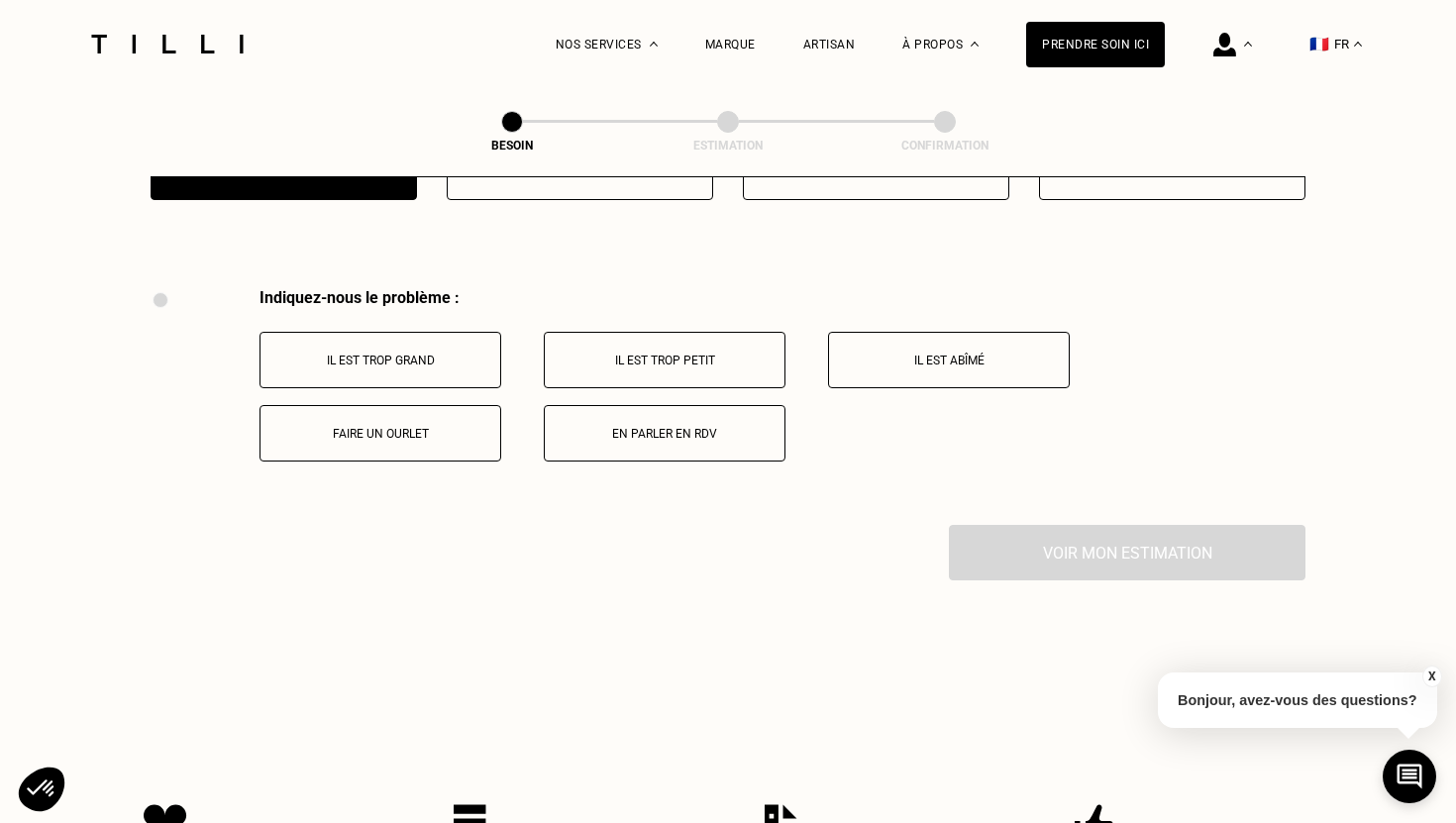 scroll, scrollTop: 3652, scrollLeft: 0, axis: vertical 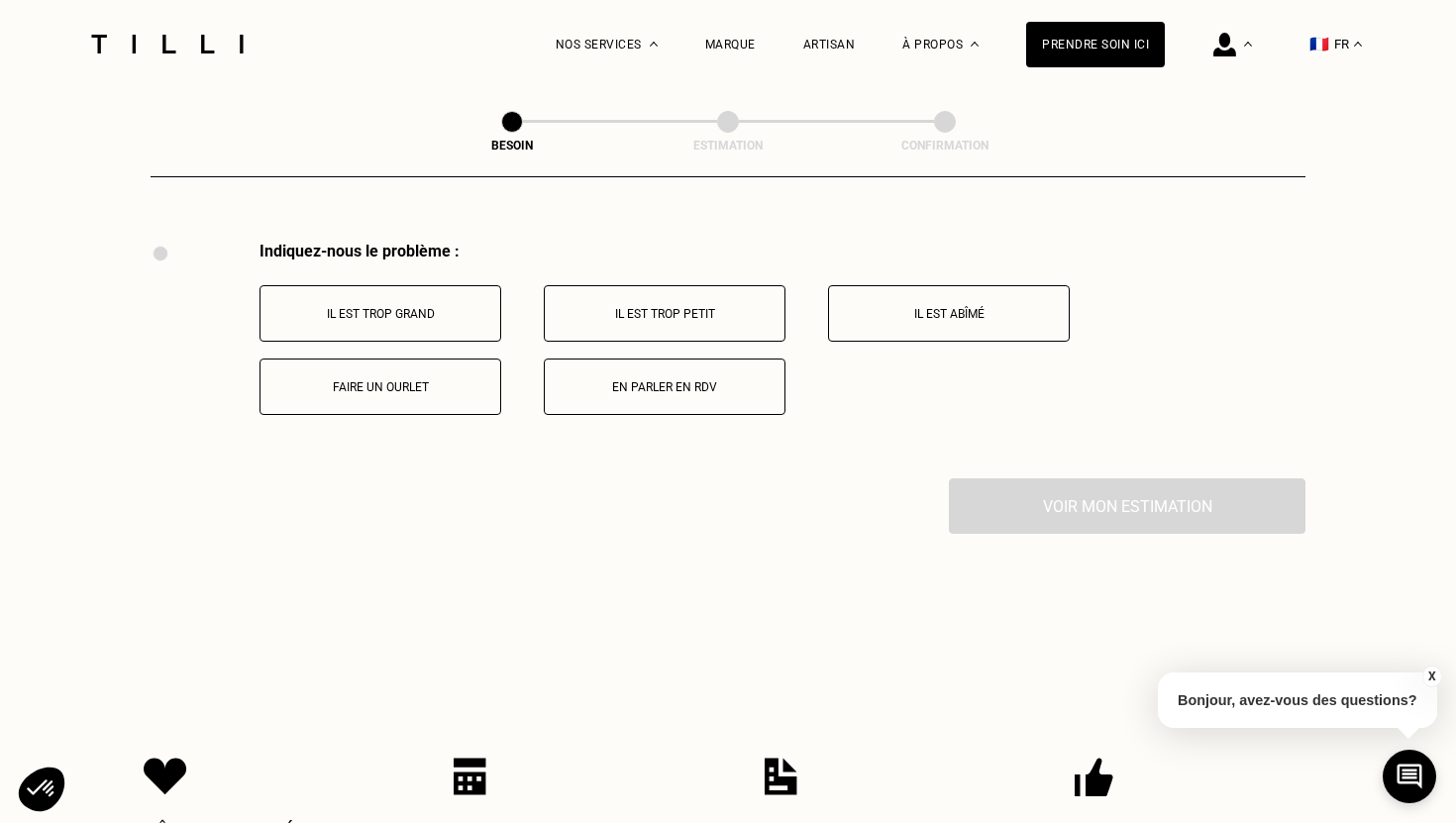 click on "Faire un ourlet" at bounding box center (380, 386) 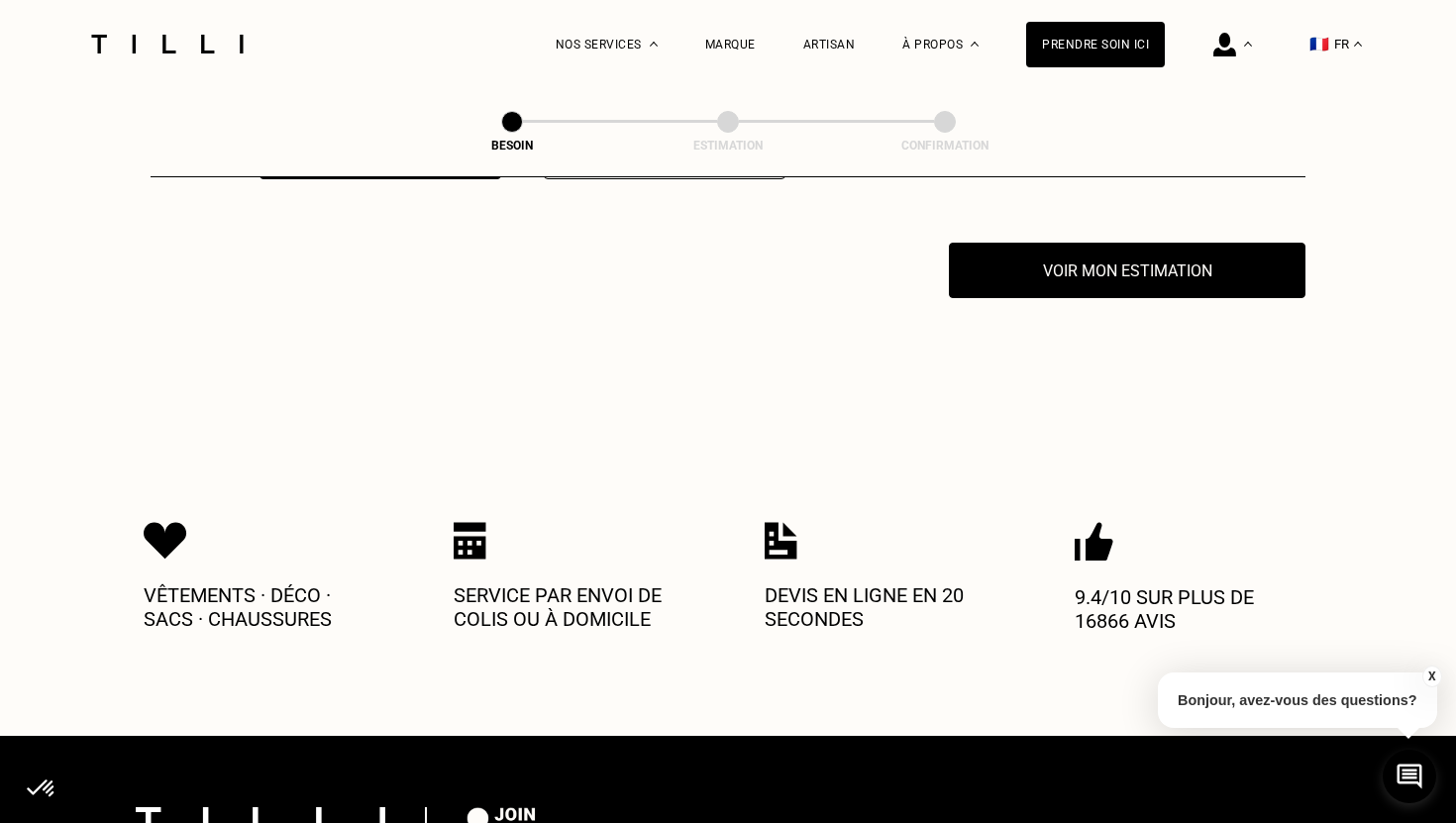 scroll, scrollTop: 3889, scrollLeft: 0, axis: vertical 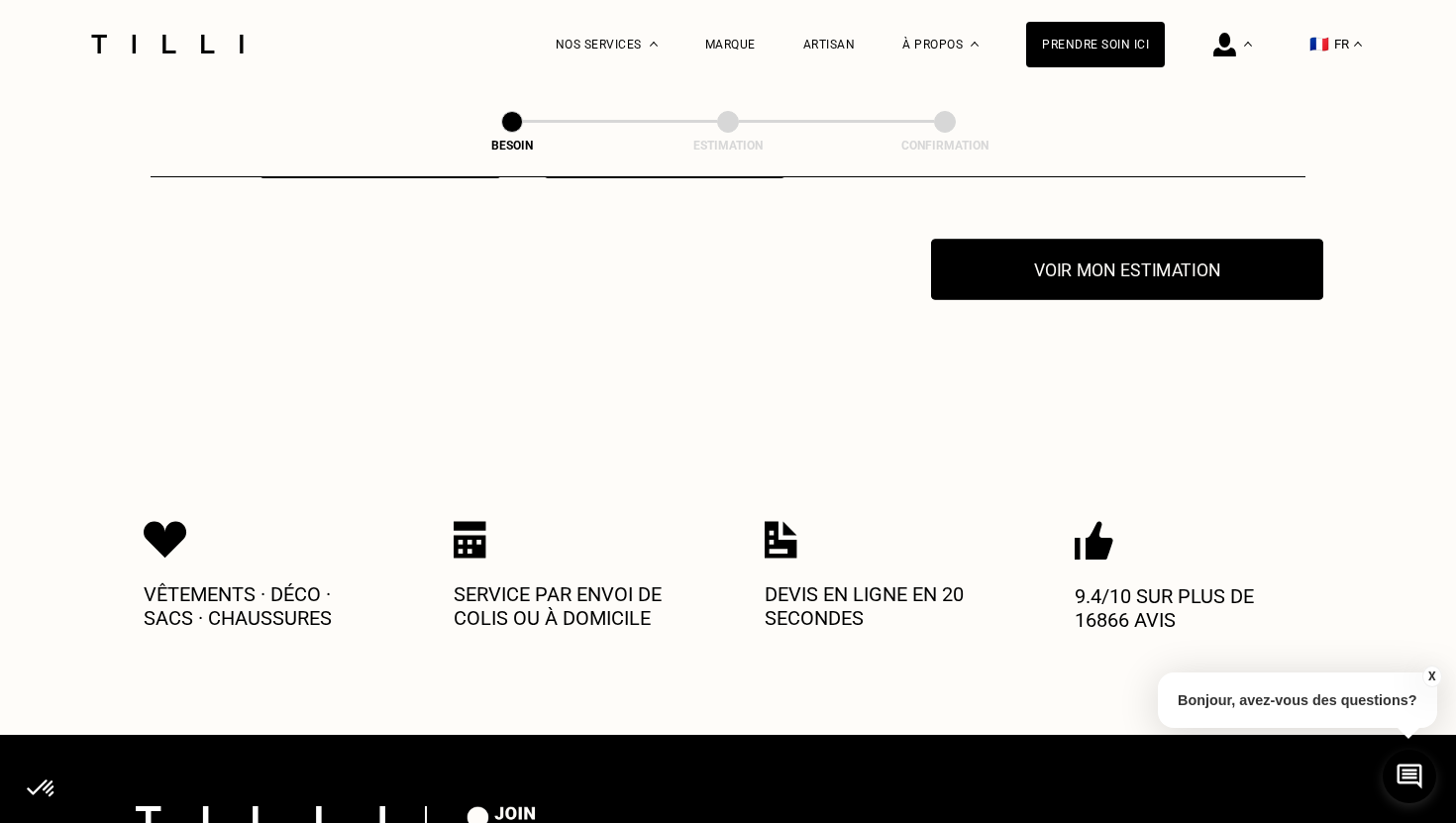click on "Voir mon estimation" at bounding box center [1127, 269] 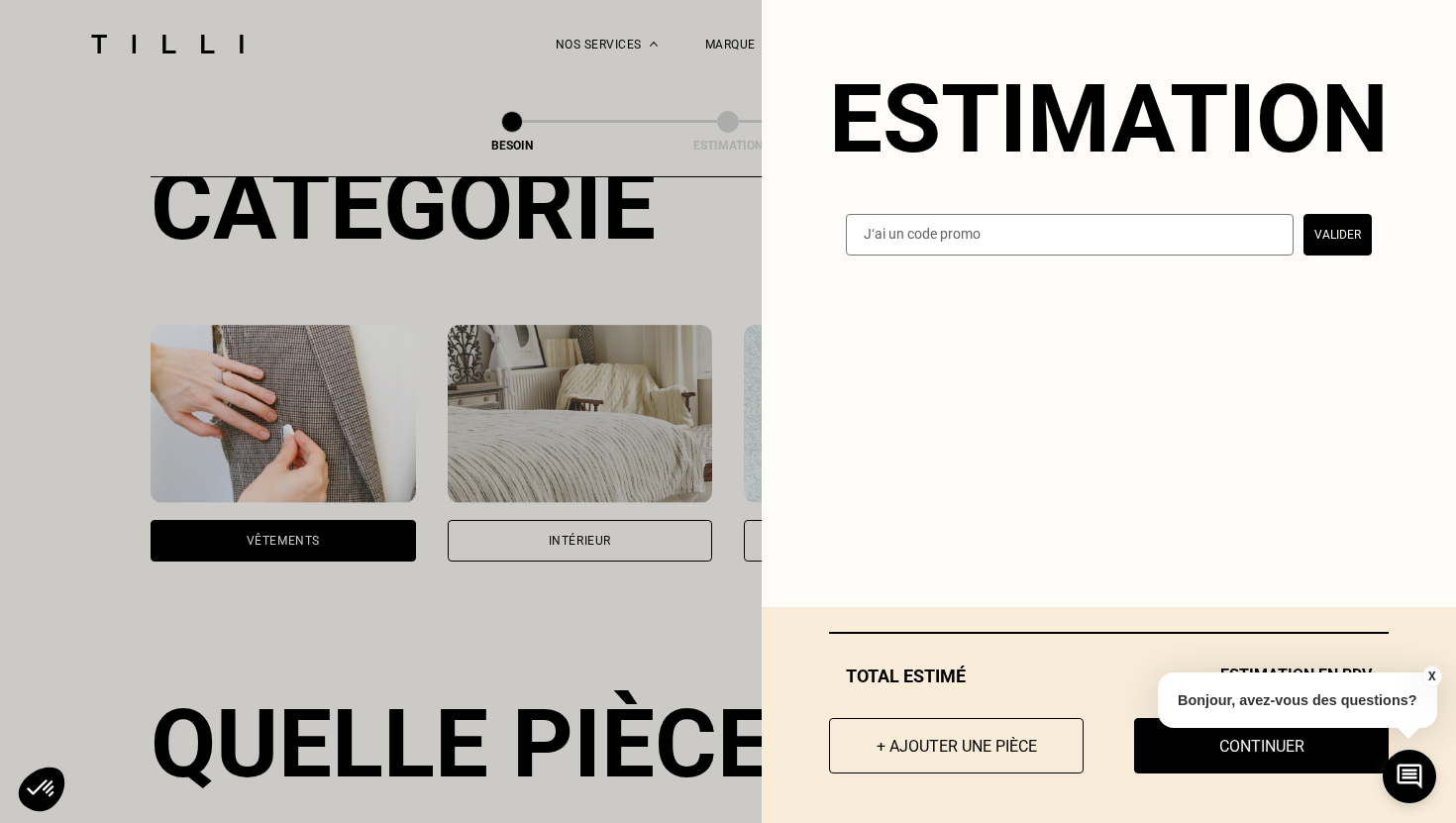 scroll, scrollTop: 231, scrollLeft: 0, axis: vertical 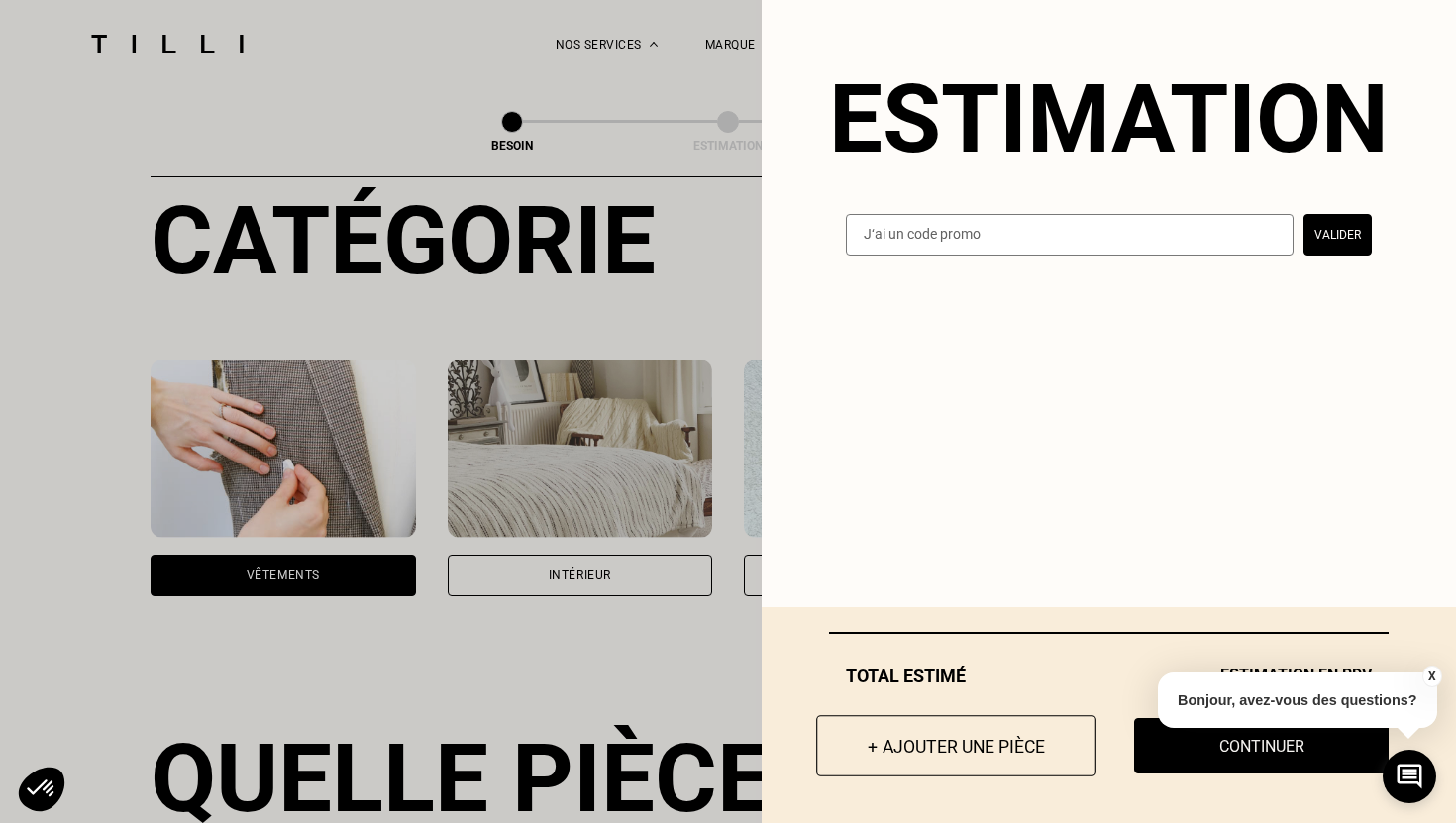 click on "+ Ajouter une pièce" at bounding box center [956, 746] 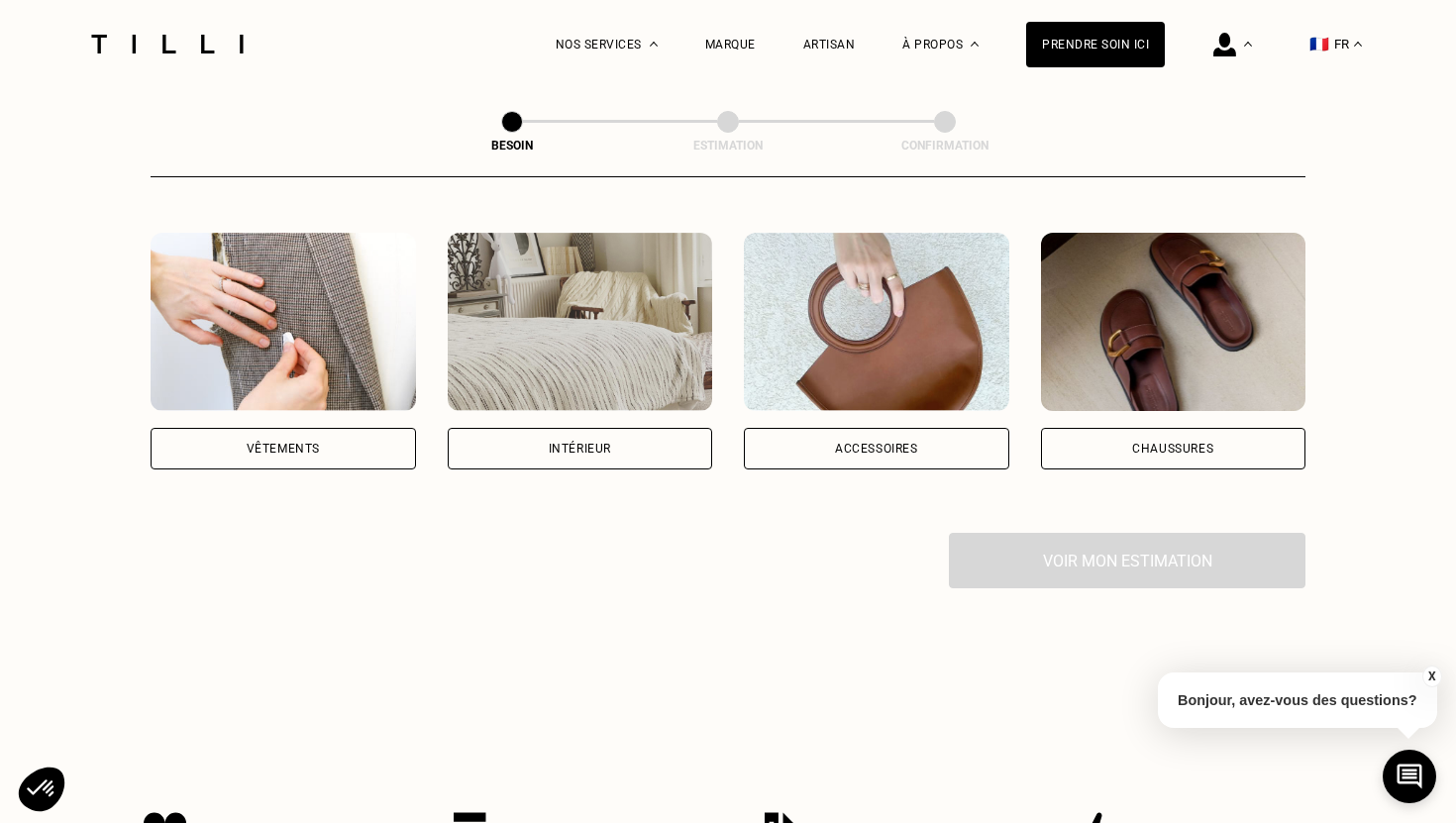 scroll, scrollTop: 357, scrollLeft: 0, axis: vertical 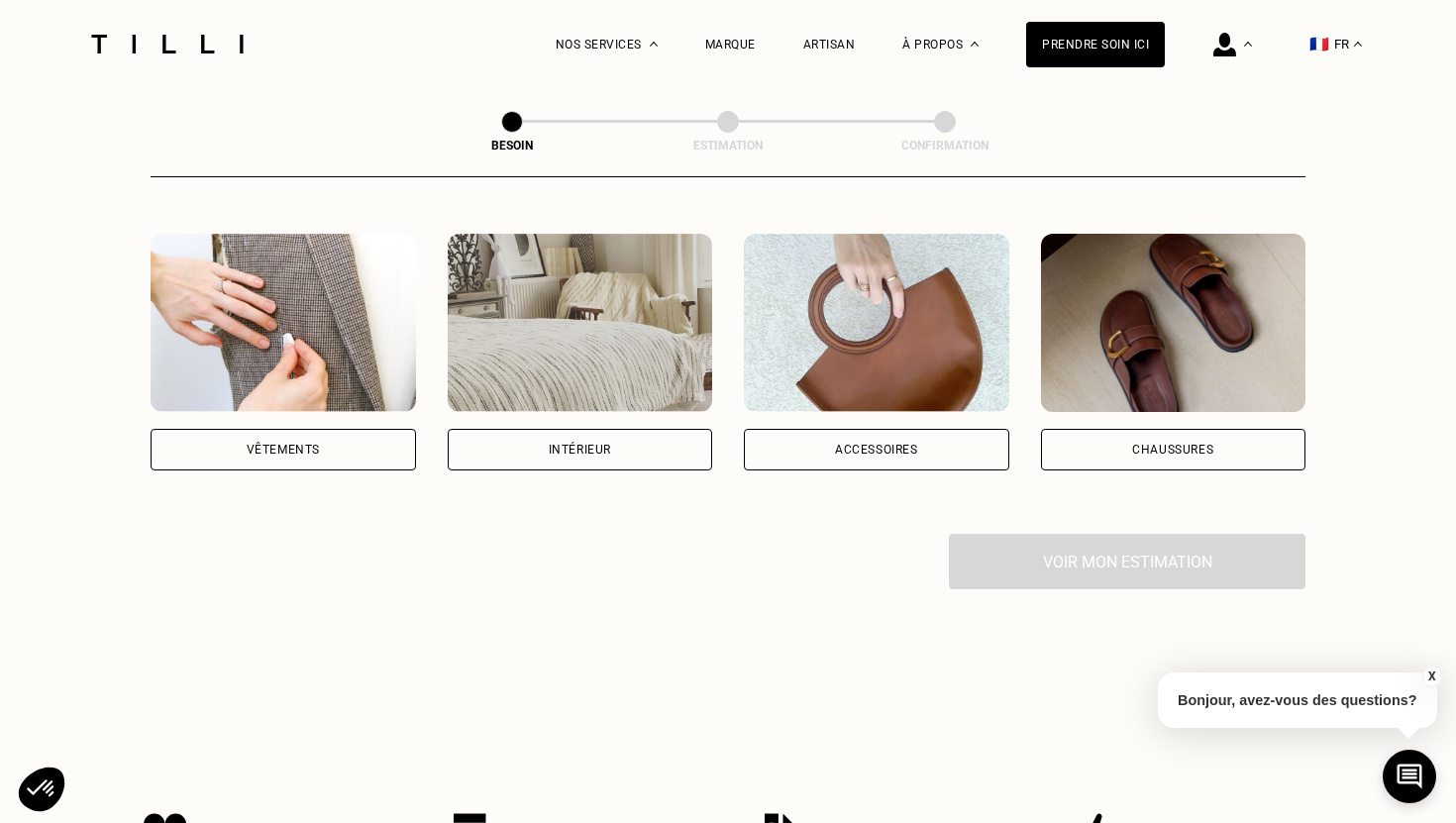click on "Vêtements" at bounding box center (283, 450) 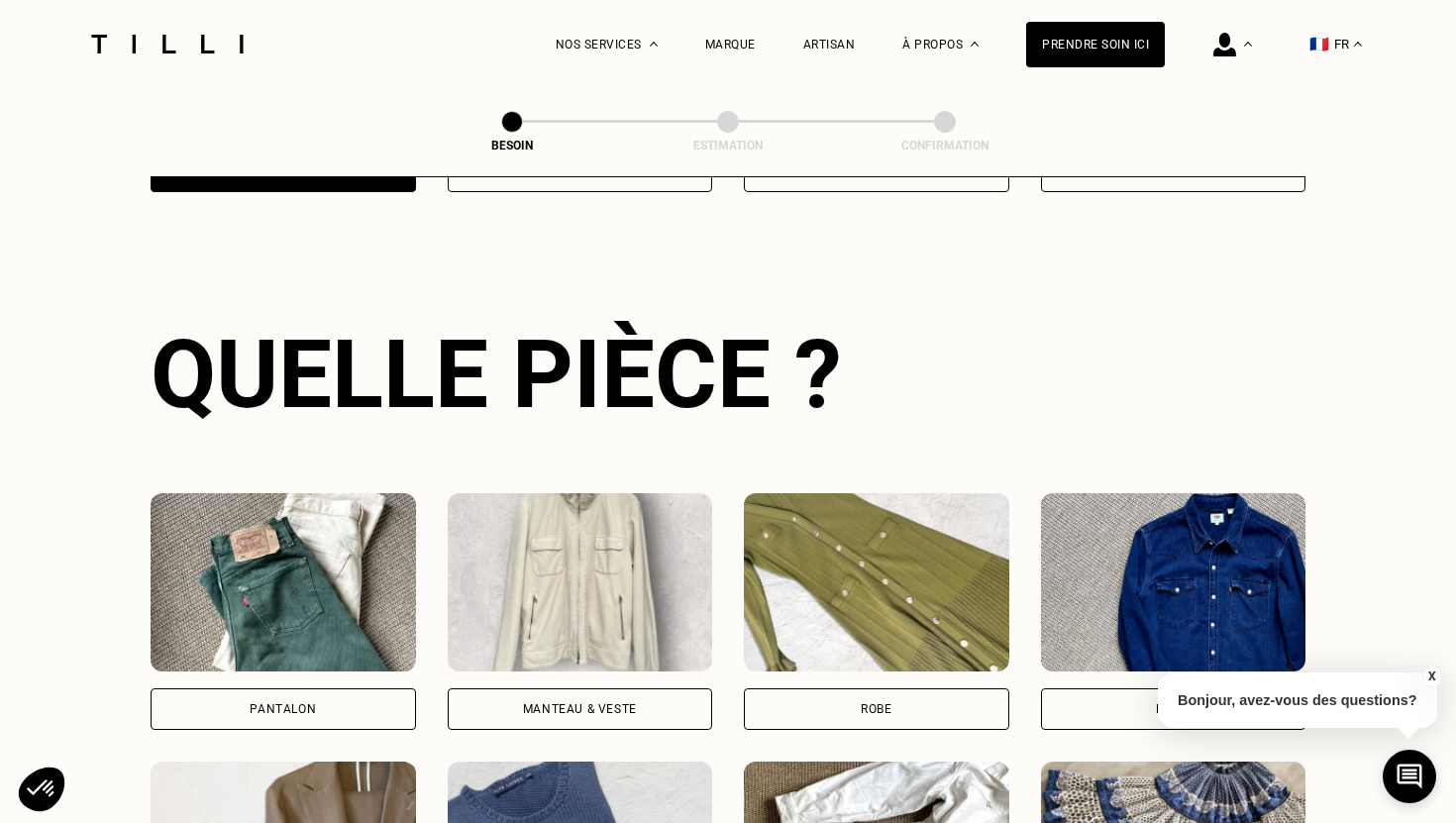 scroll, scrollTop: 645, scrollLeft: 0, axis: vertical 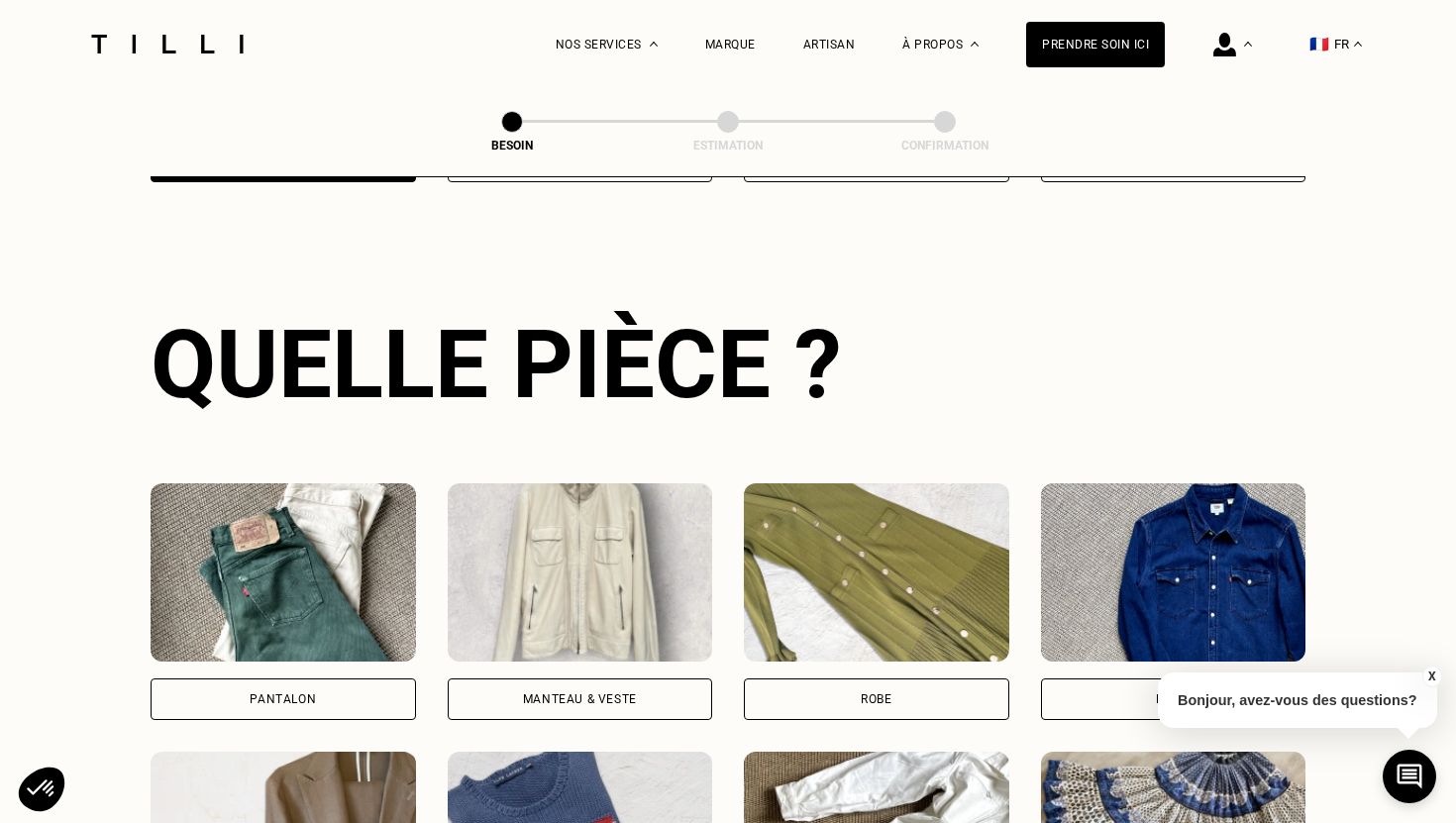 click on "Pantalon" at bounding box center (282, 699) 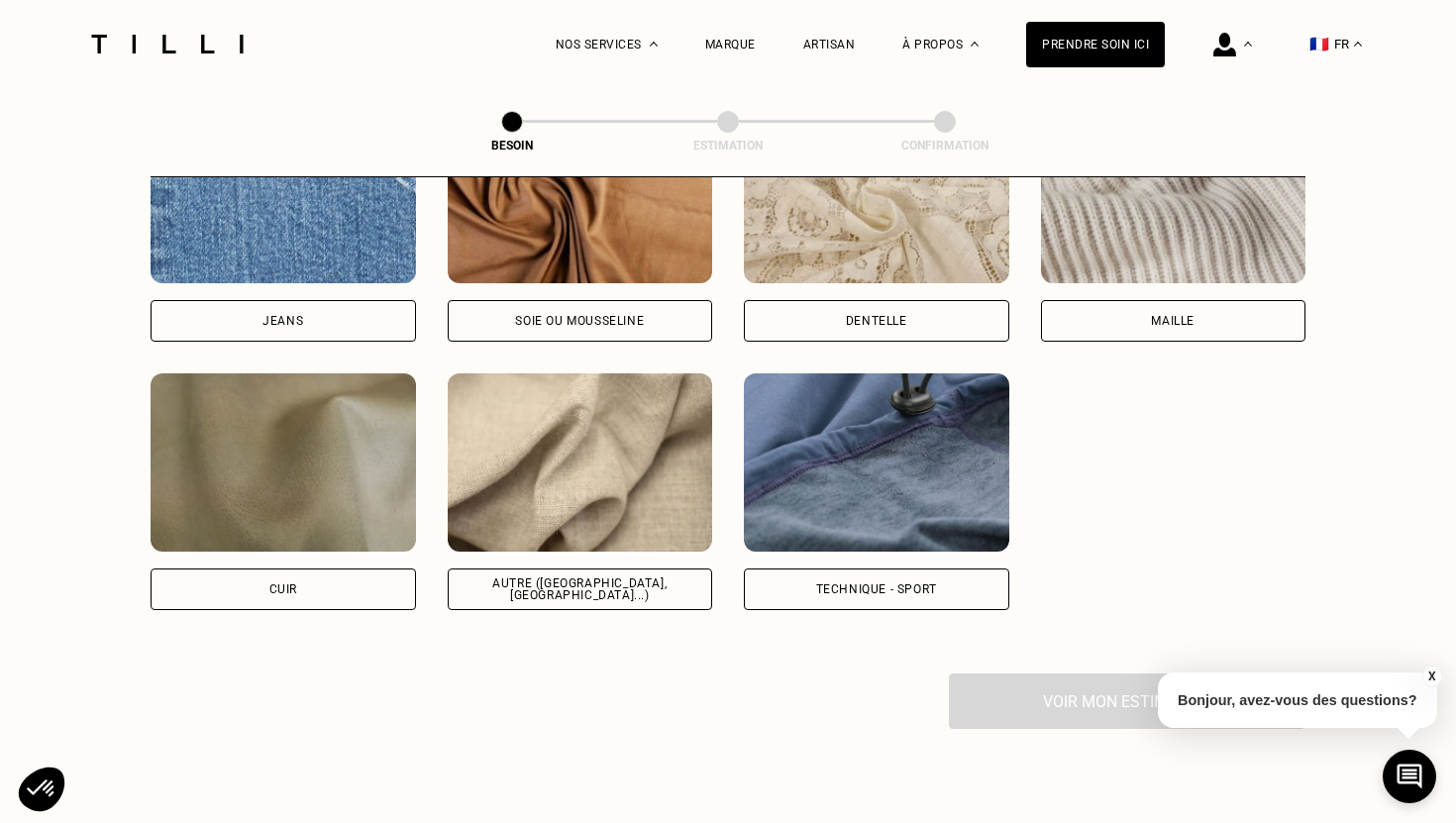 scroll, scrollTop: 2257, scrollLeft: 0, axis: vertical 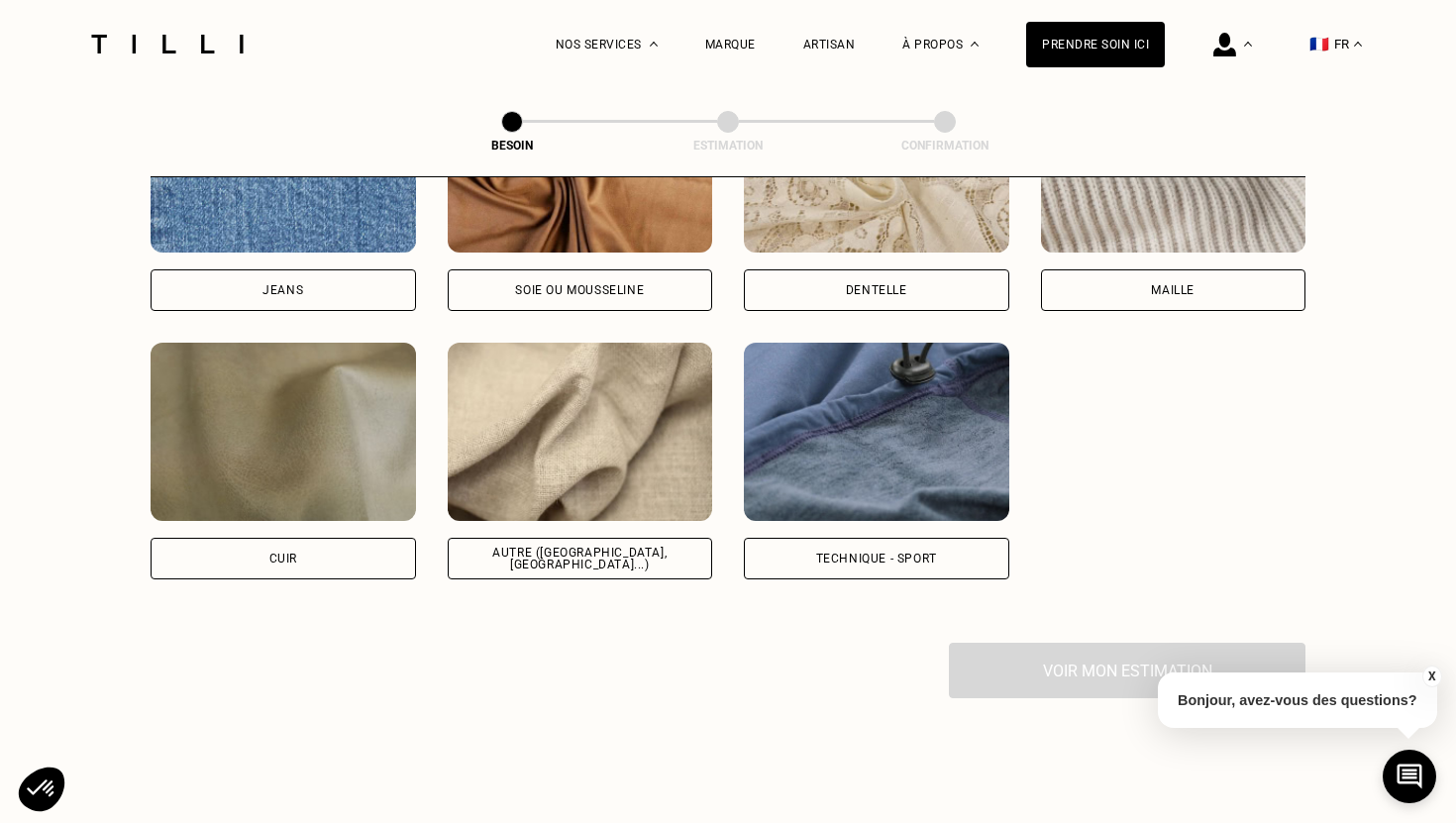 click on "Autre ([GEOGRAPHIC_DATA], [GEOGRAPHIC_DATA]...)" at bounding box center (580, 559) 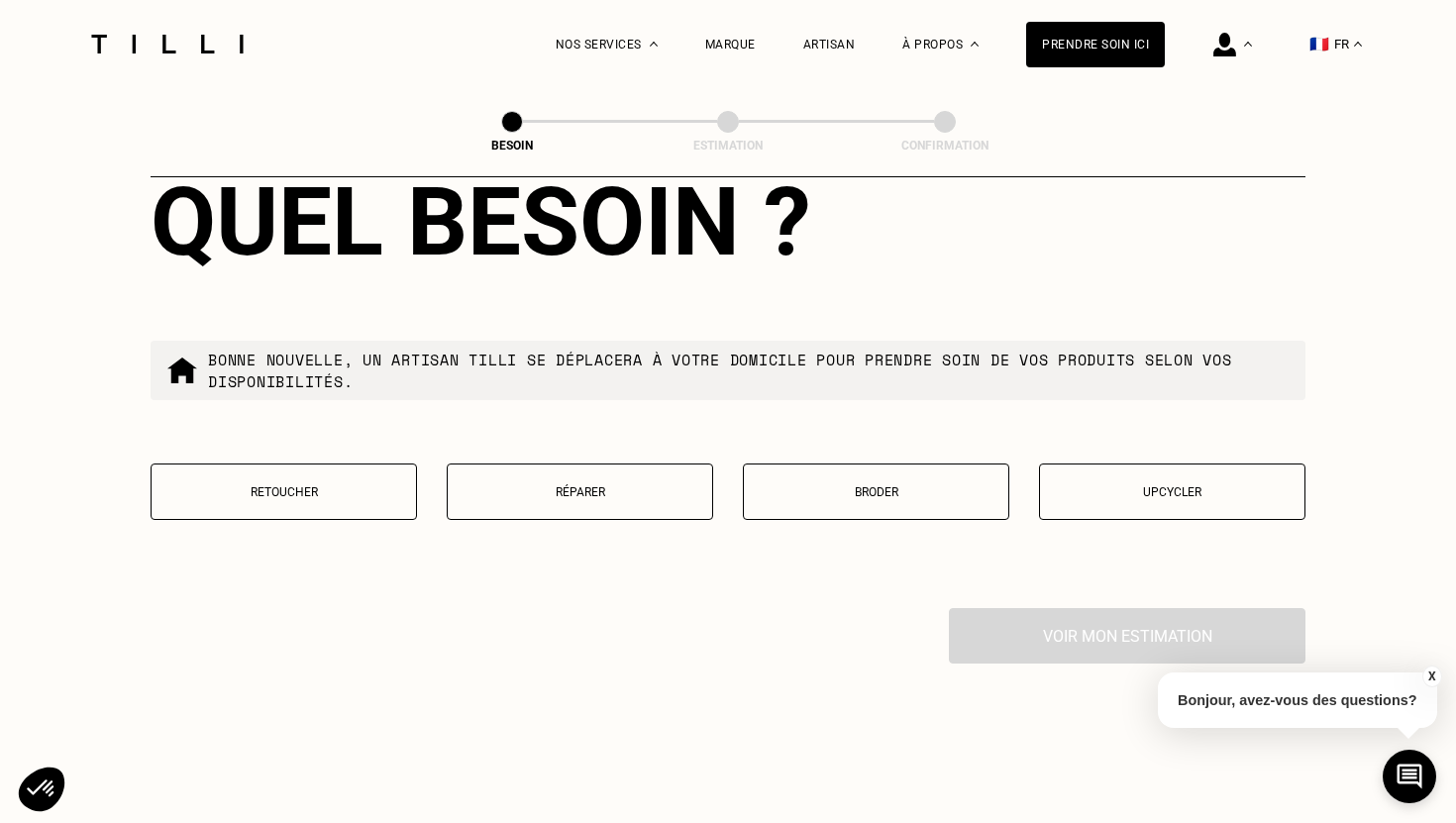 click on "Retoucher" at bounding box center [283, 492] 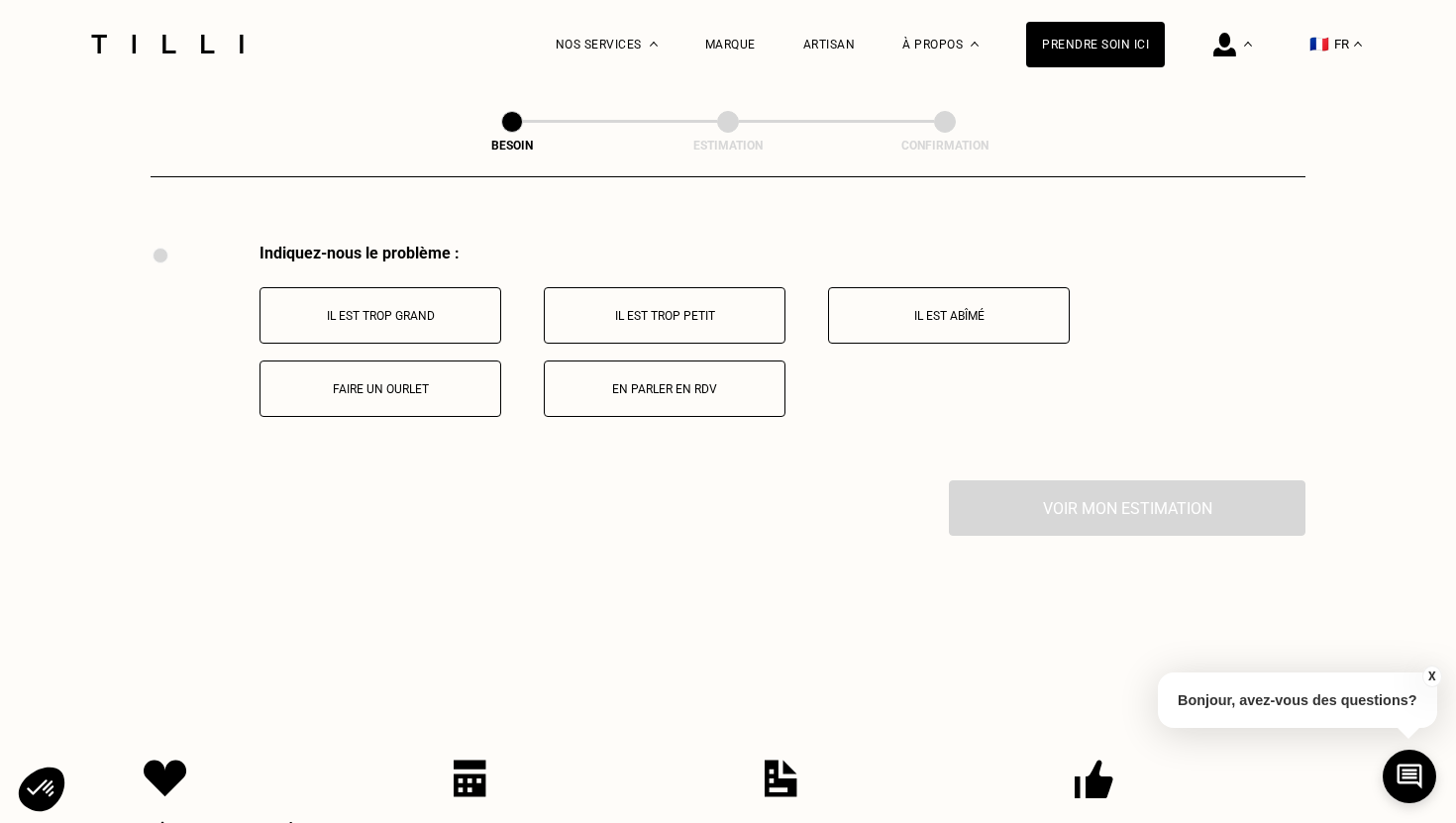 scroll, scrollTop: 3652, scrollLeft: 0, axis: vertical 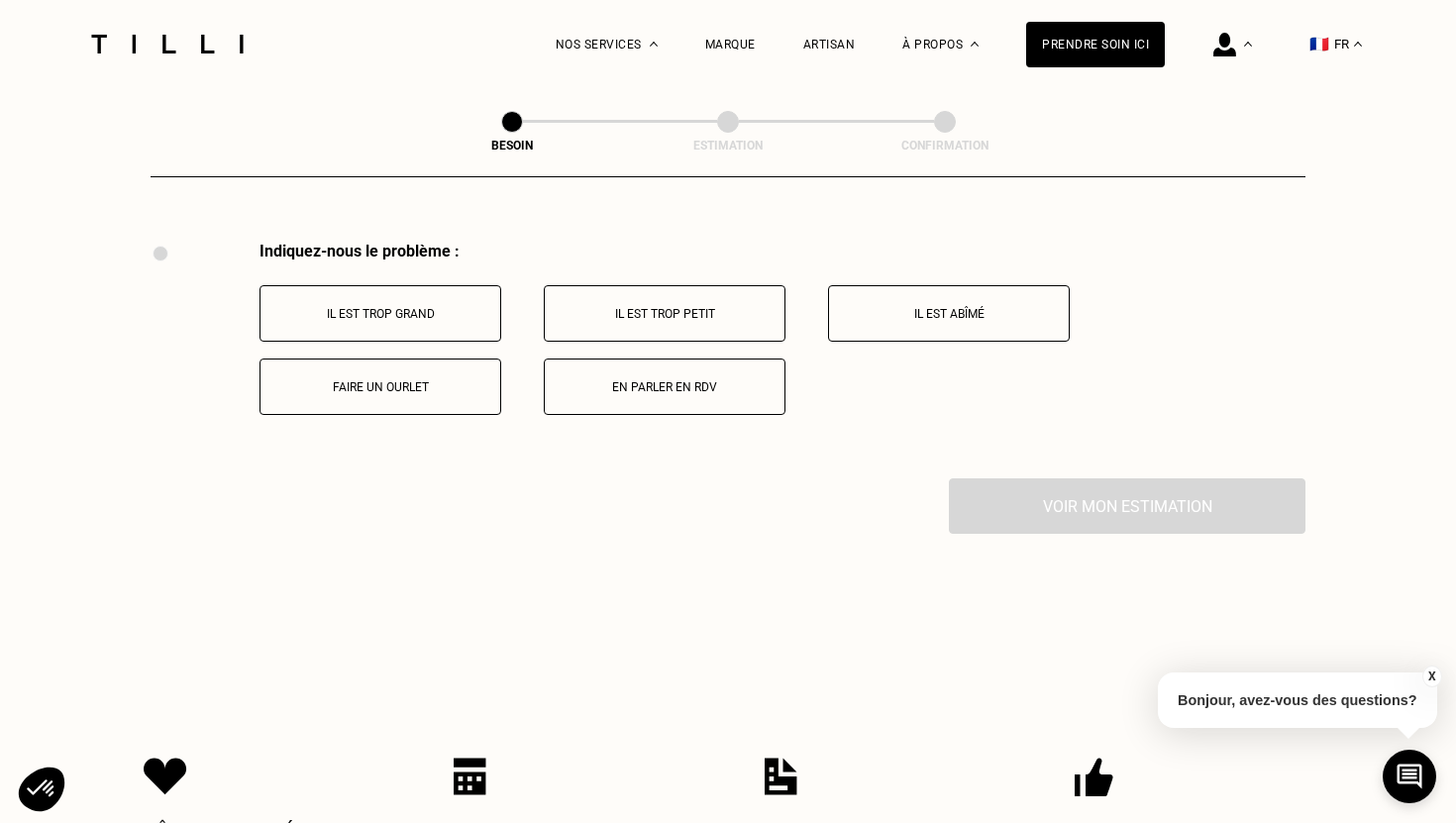 click on "Il est trop grand" at bounding box center [380, 313] 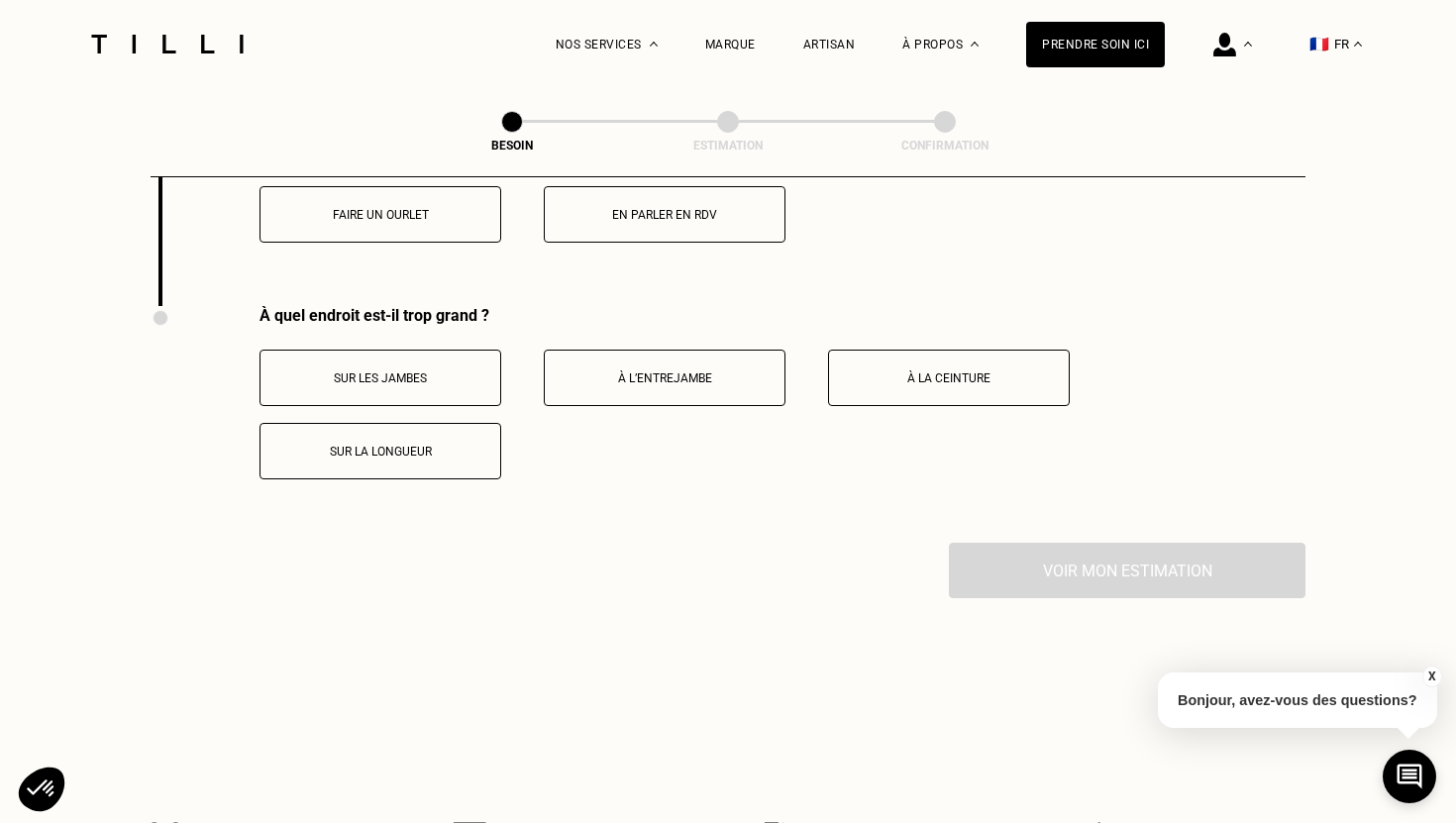 scroll, scrollTop: 3889, scrollLeft: 0, axis: vertical 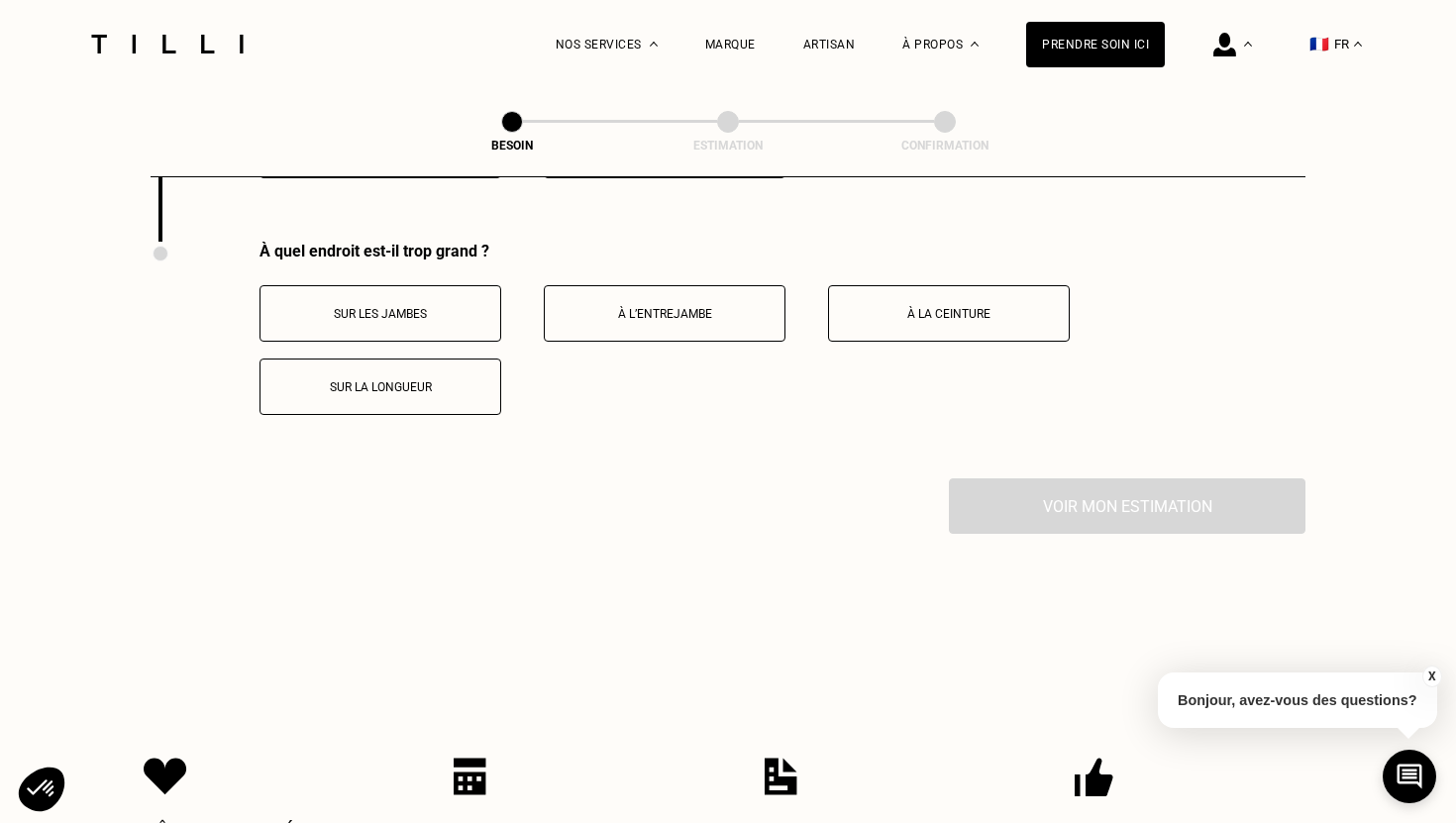 click on "À la ceinture" at bounding box center [949, 313] 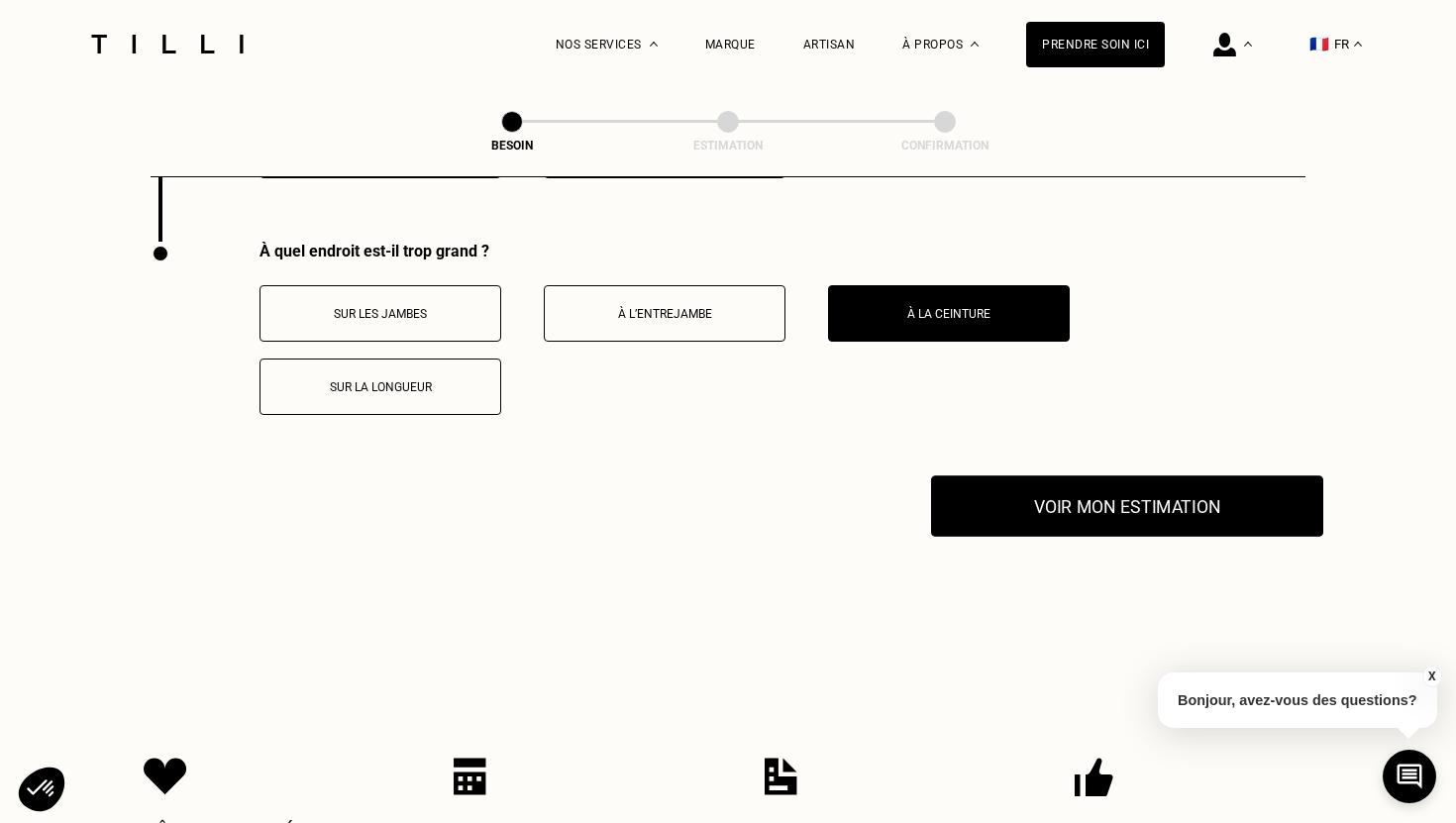click on "Voir mon estimation" at bounding box center [1127, 506] 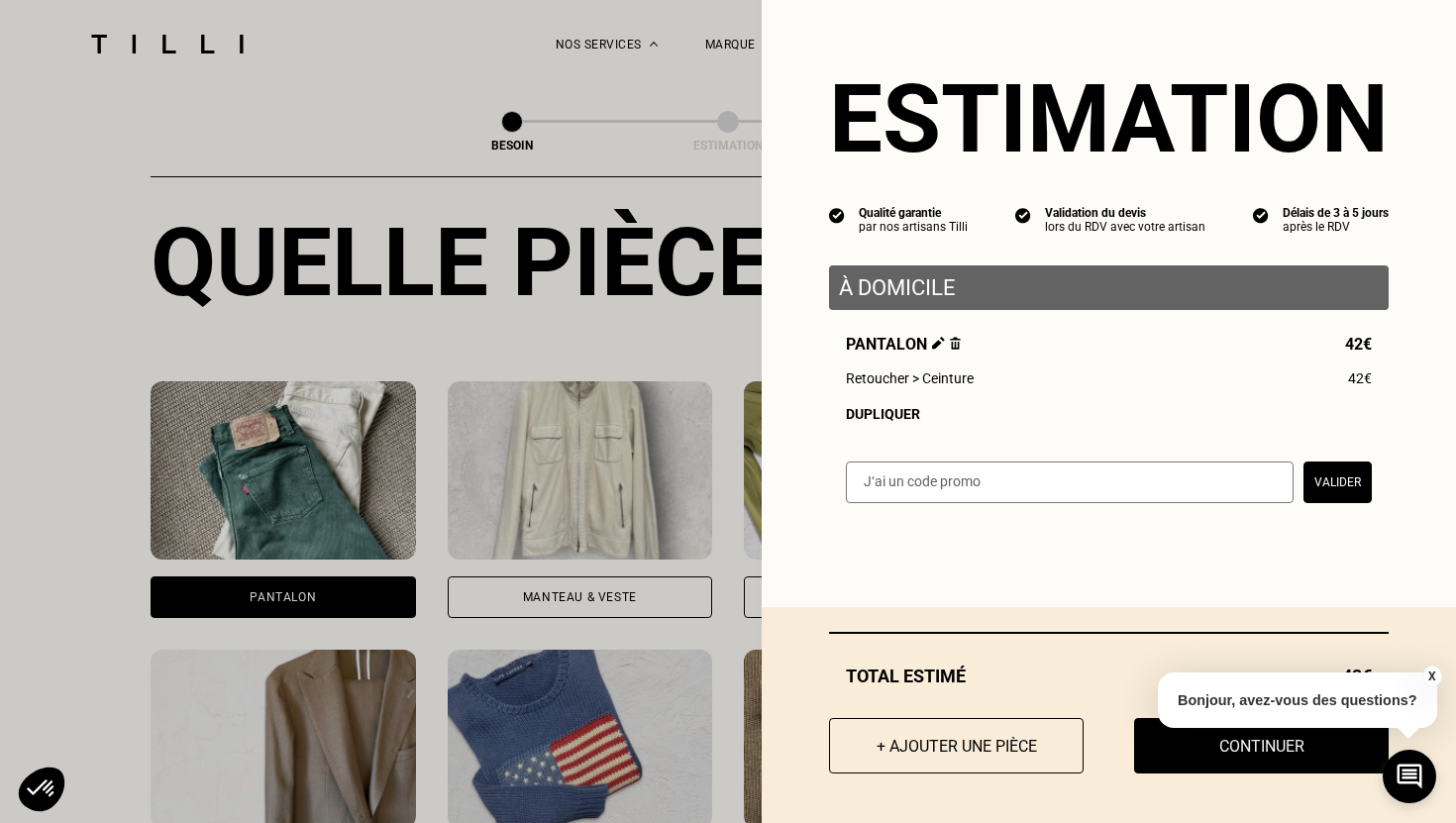 scroll, scrollTop: 588, scrollLeft: 0, axis: vertical 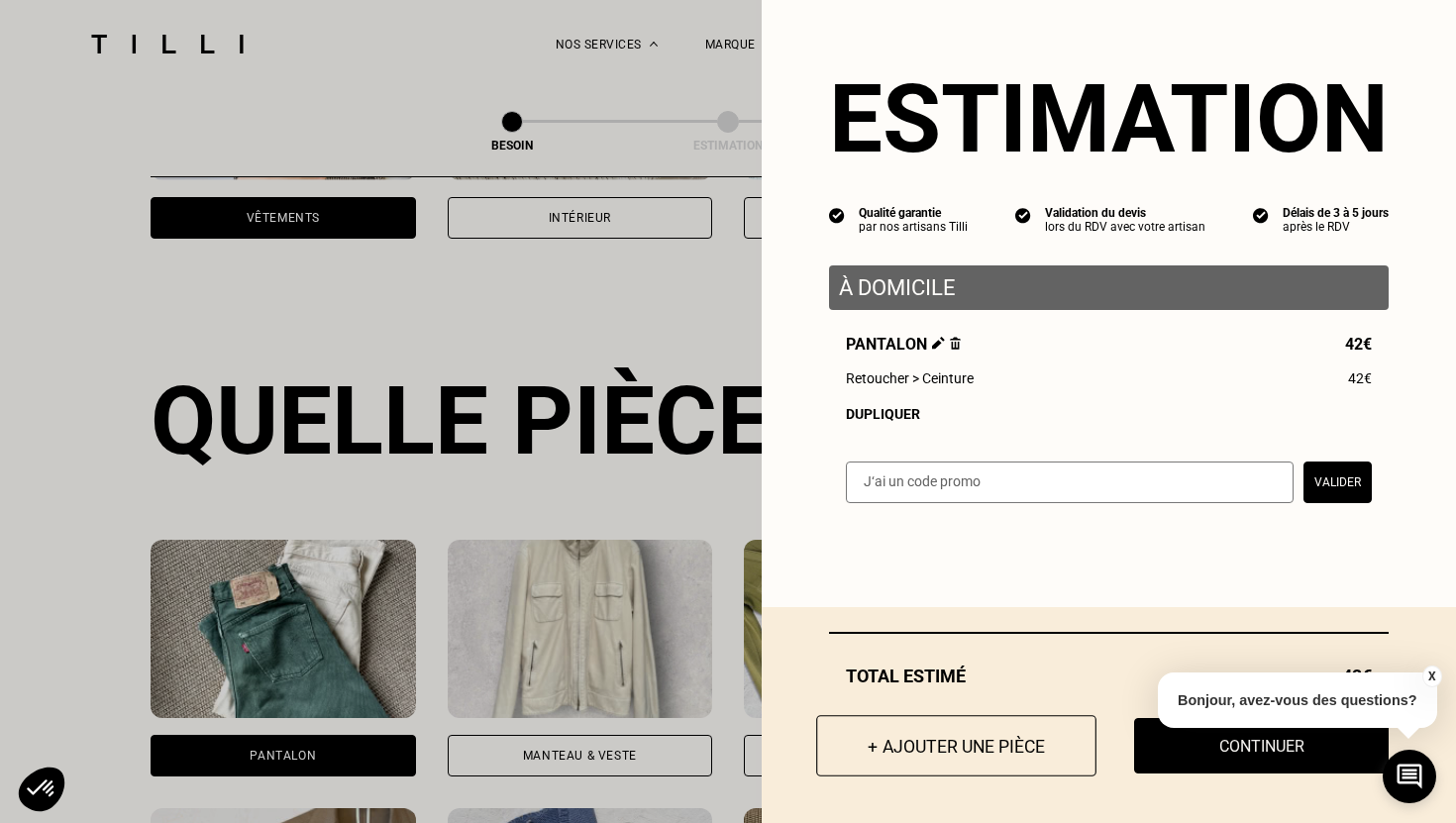 click on "+ Ajouter une pièce" at bounding box center [956, 746] 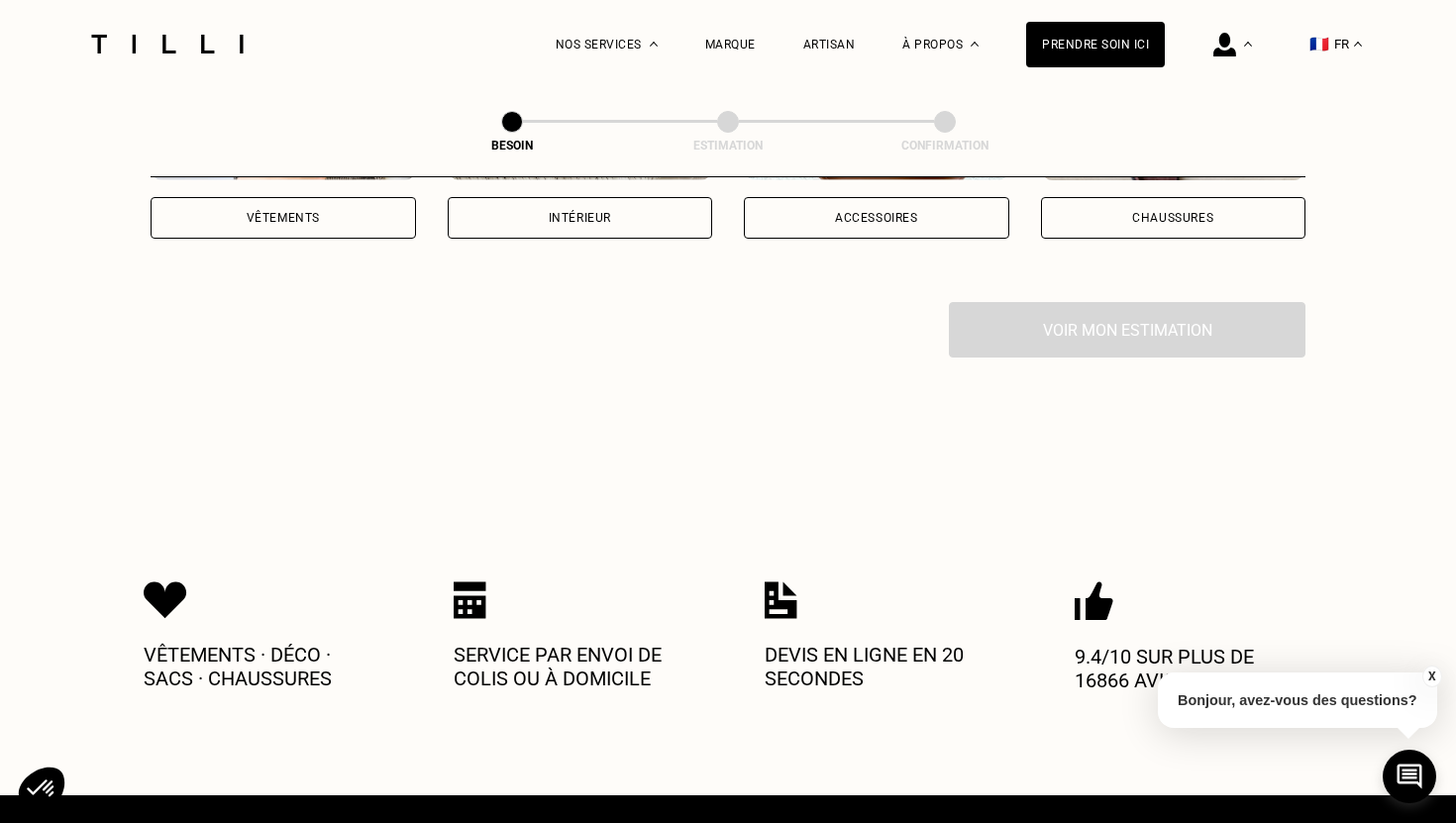scroll, scrollTop: 0, scrollLeft: 0, axis: both 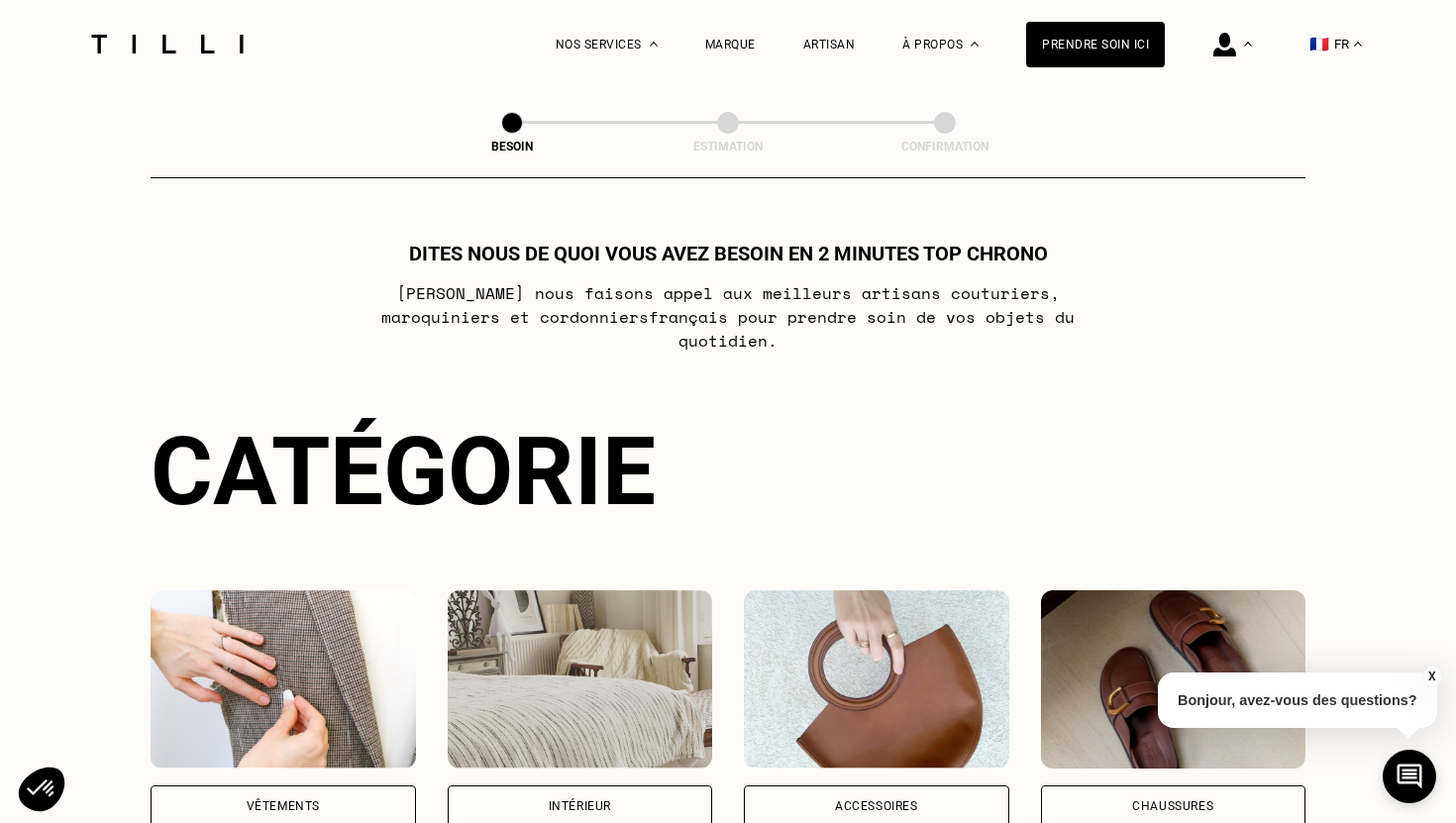 click on "Vêtements" at bounding box center [283, 806] 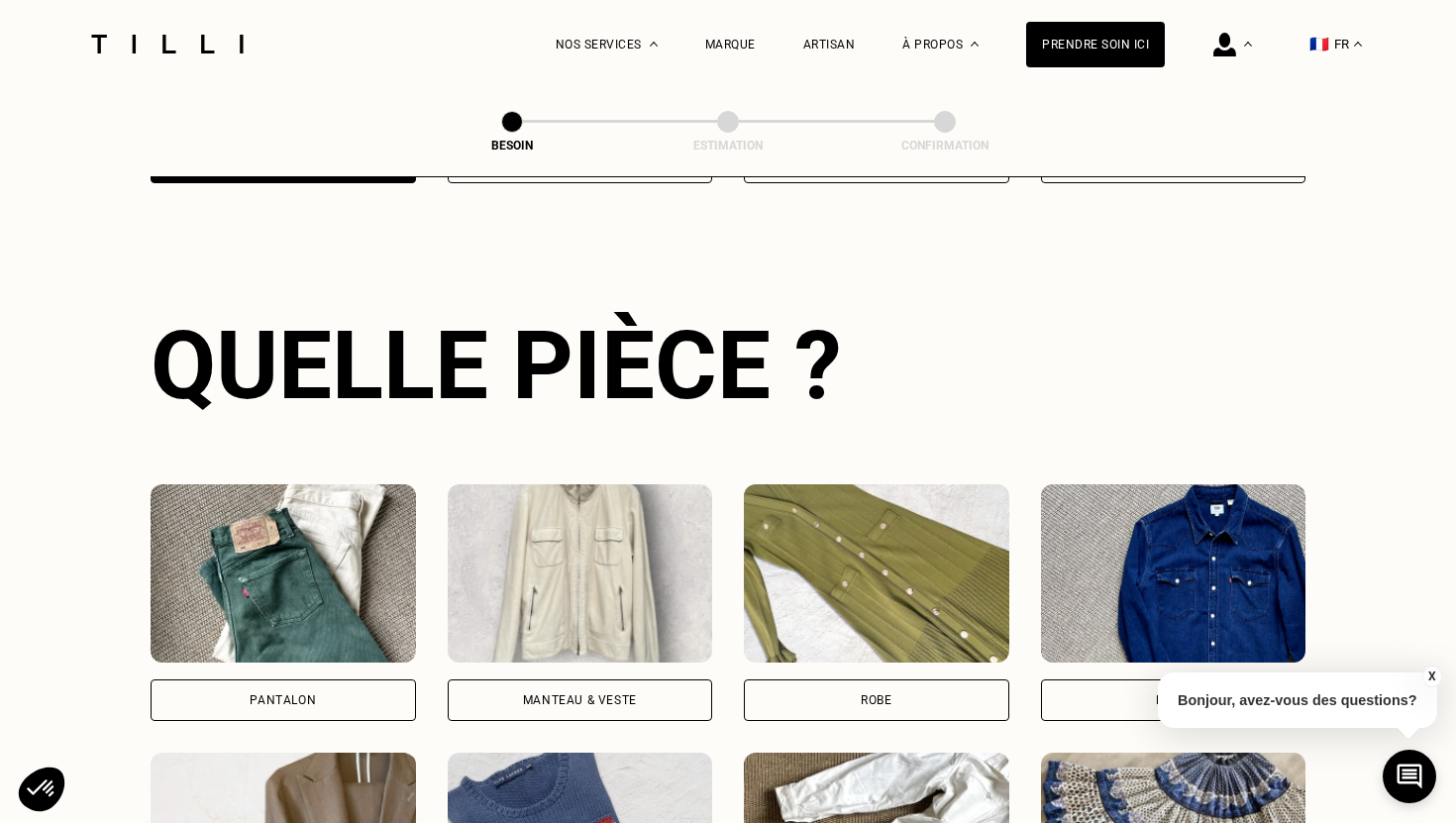 scroll, scrollTop: 645, scrollLeft: 0, axis: vertical 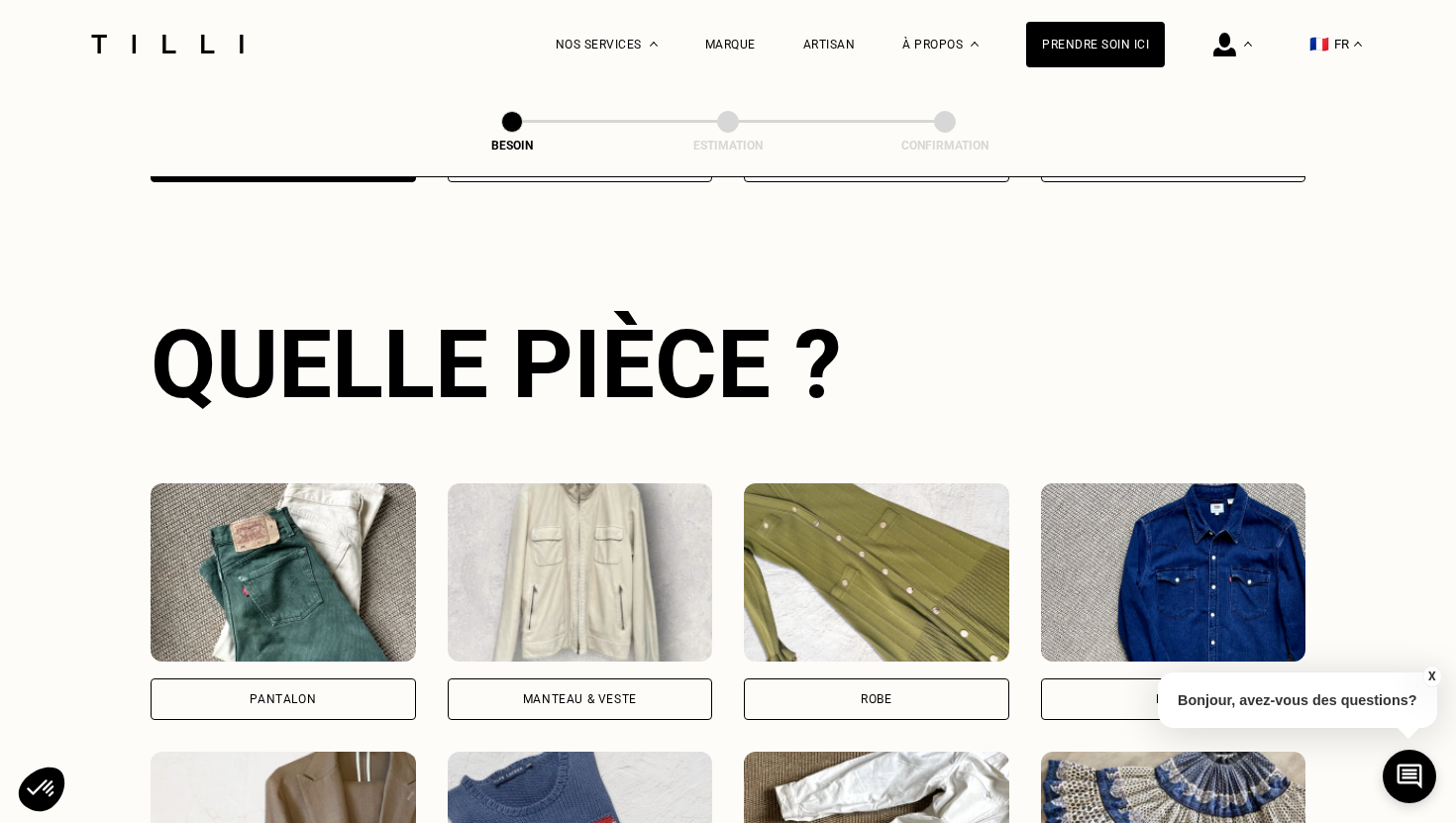 click on "Pantalon" at bounding box center [283, 699] 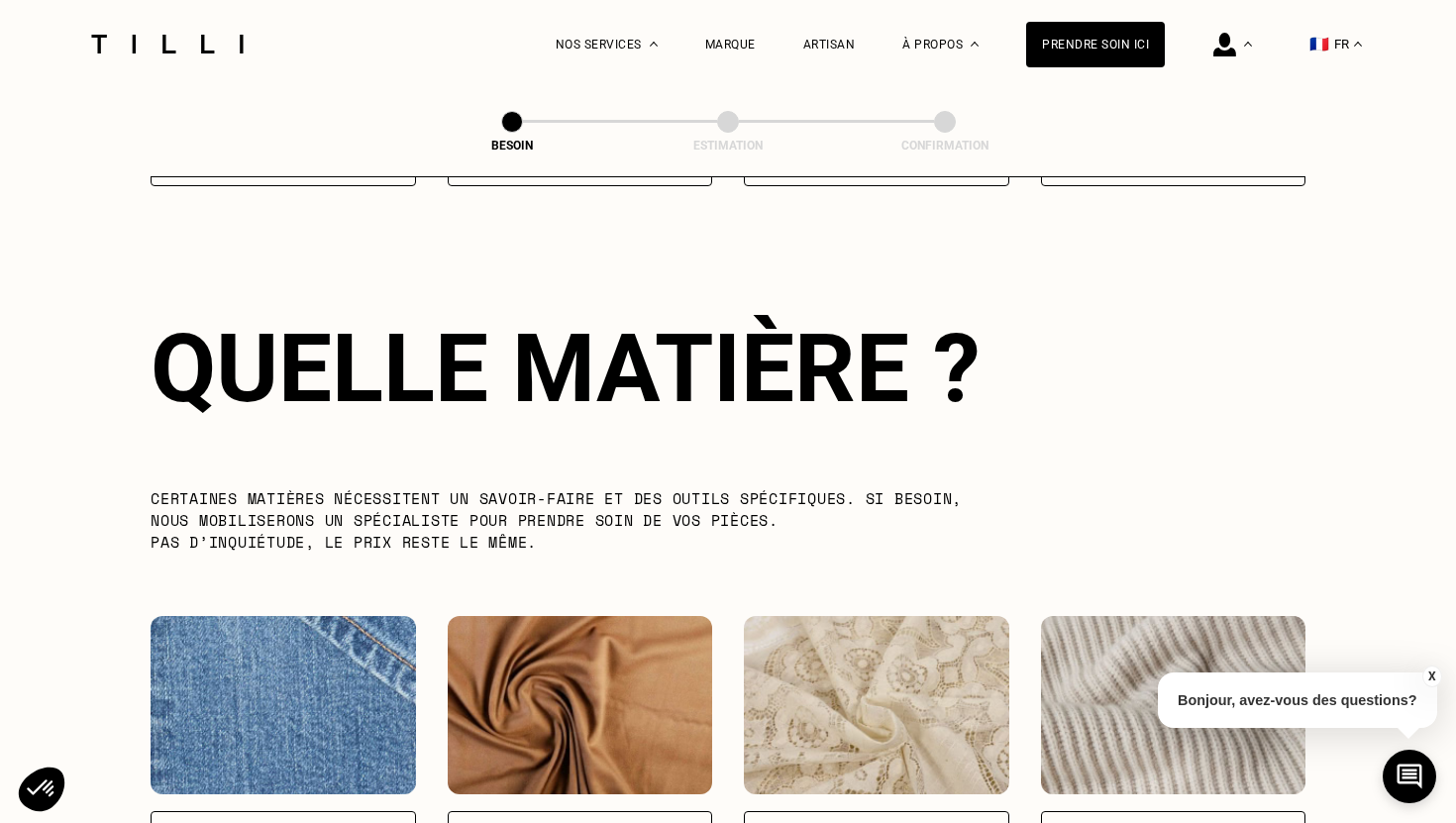 scroll, scrollTop: 1719, scrollLeft: 0, axis: vertical 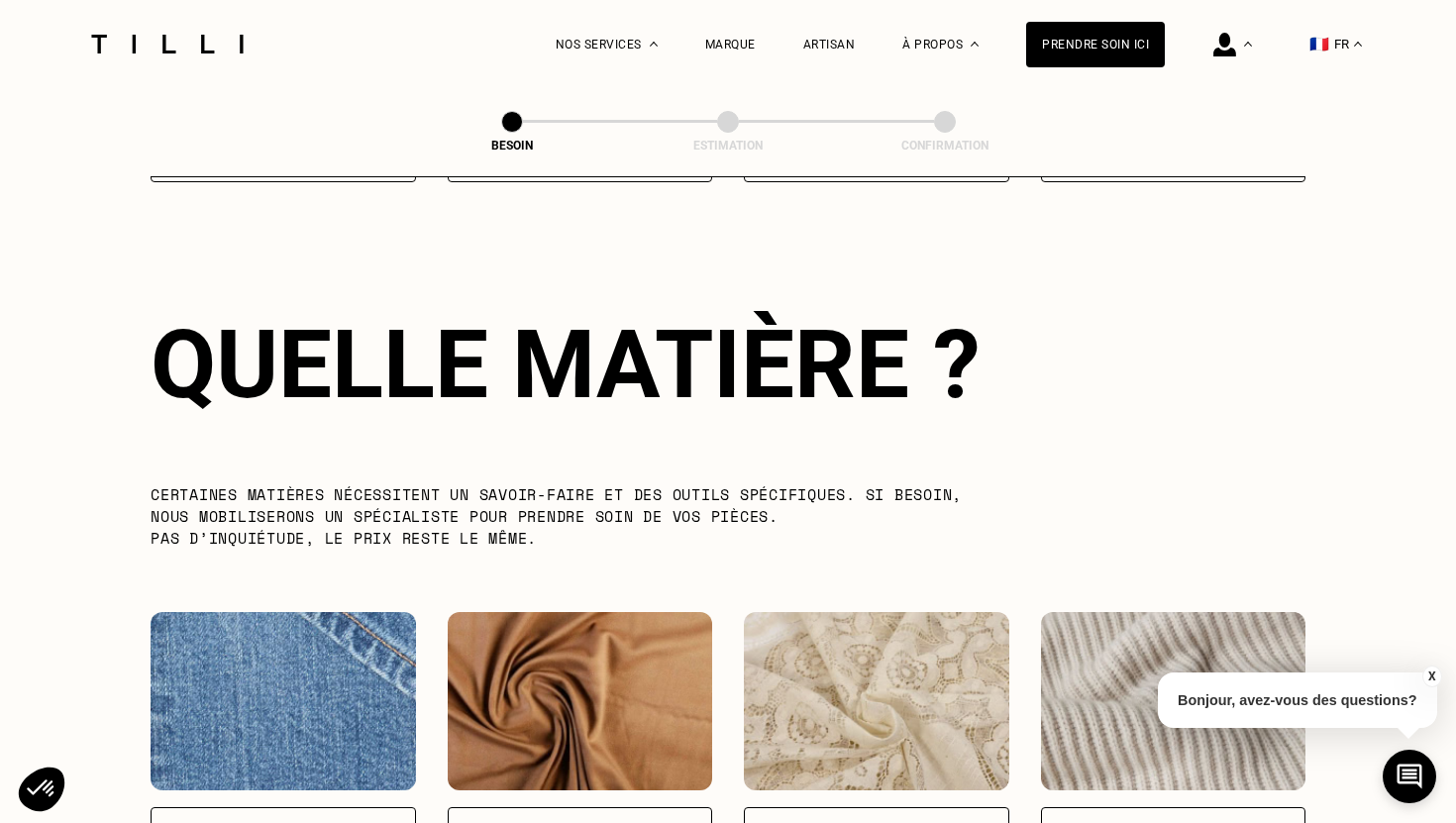 click on "Jeans" at bounding box center [282, 828] 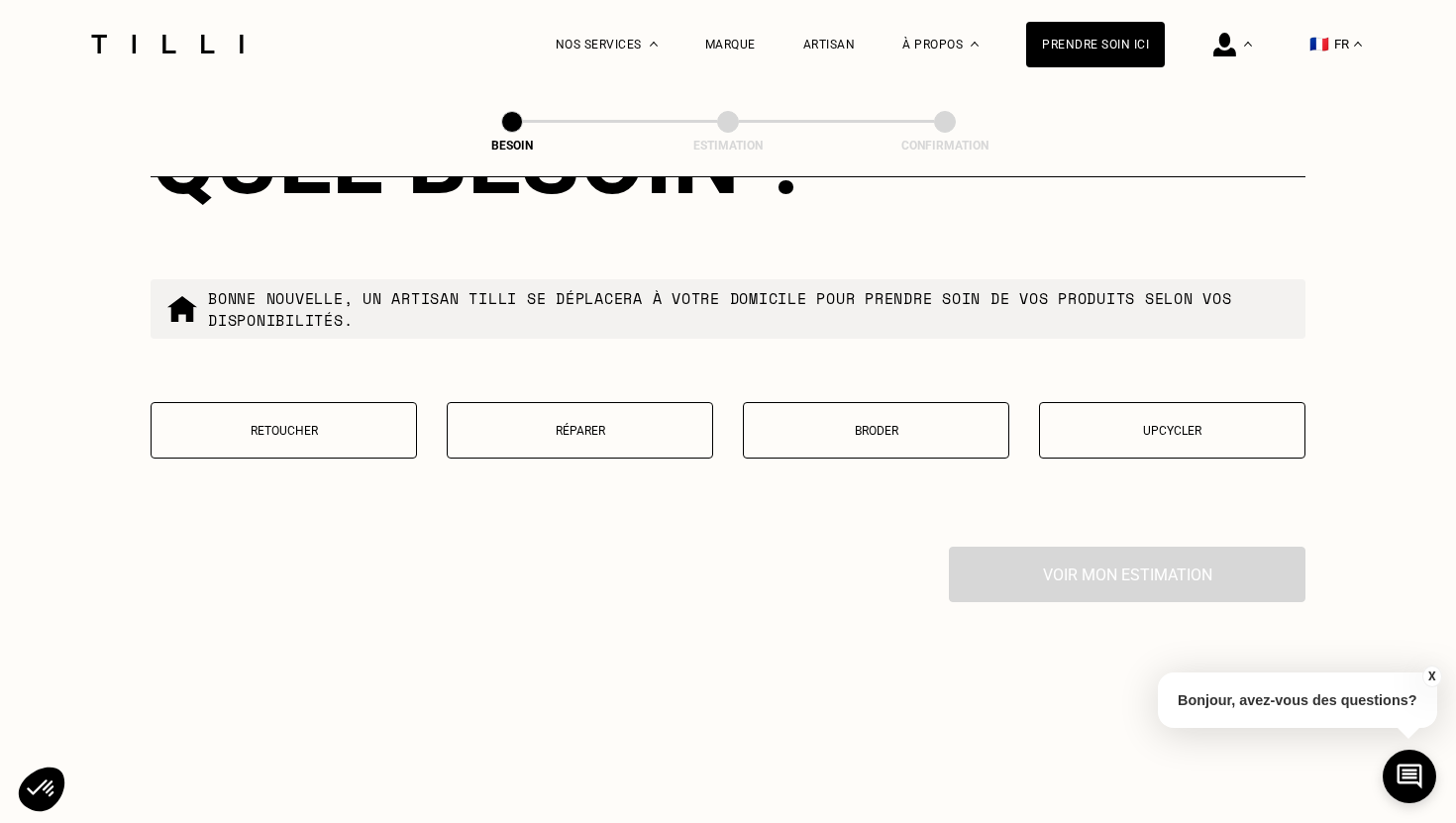 scroll, scrollTop: 3350, scrollLeft: 0, axis: vertical 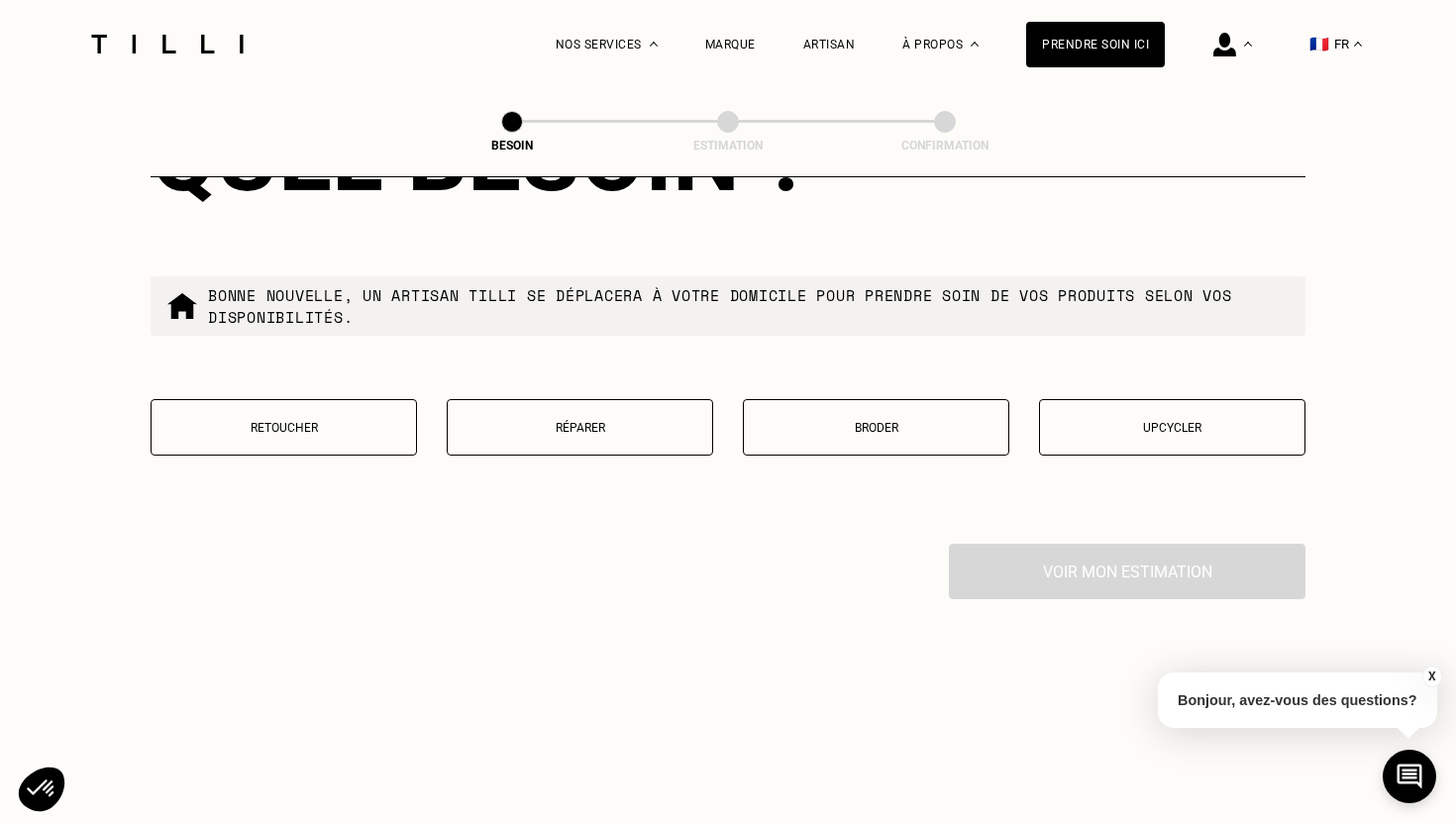 click on "Retoucher" at bounding box center [283, 427] 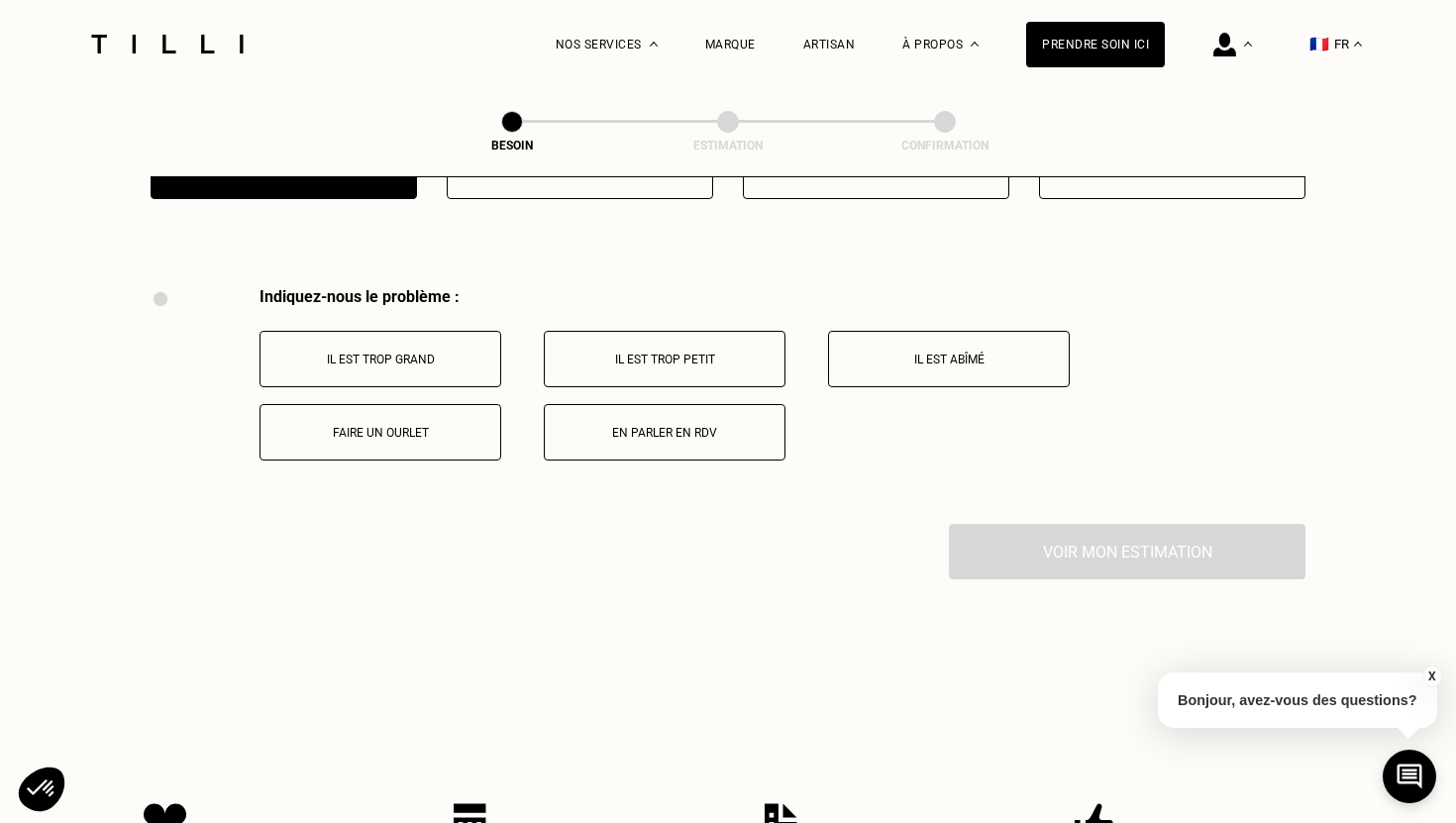 scroll, scrollTop: 3652, scrollLeft: 0, axis: vertical 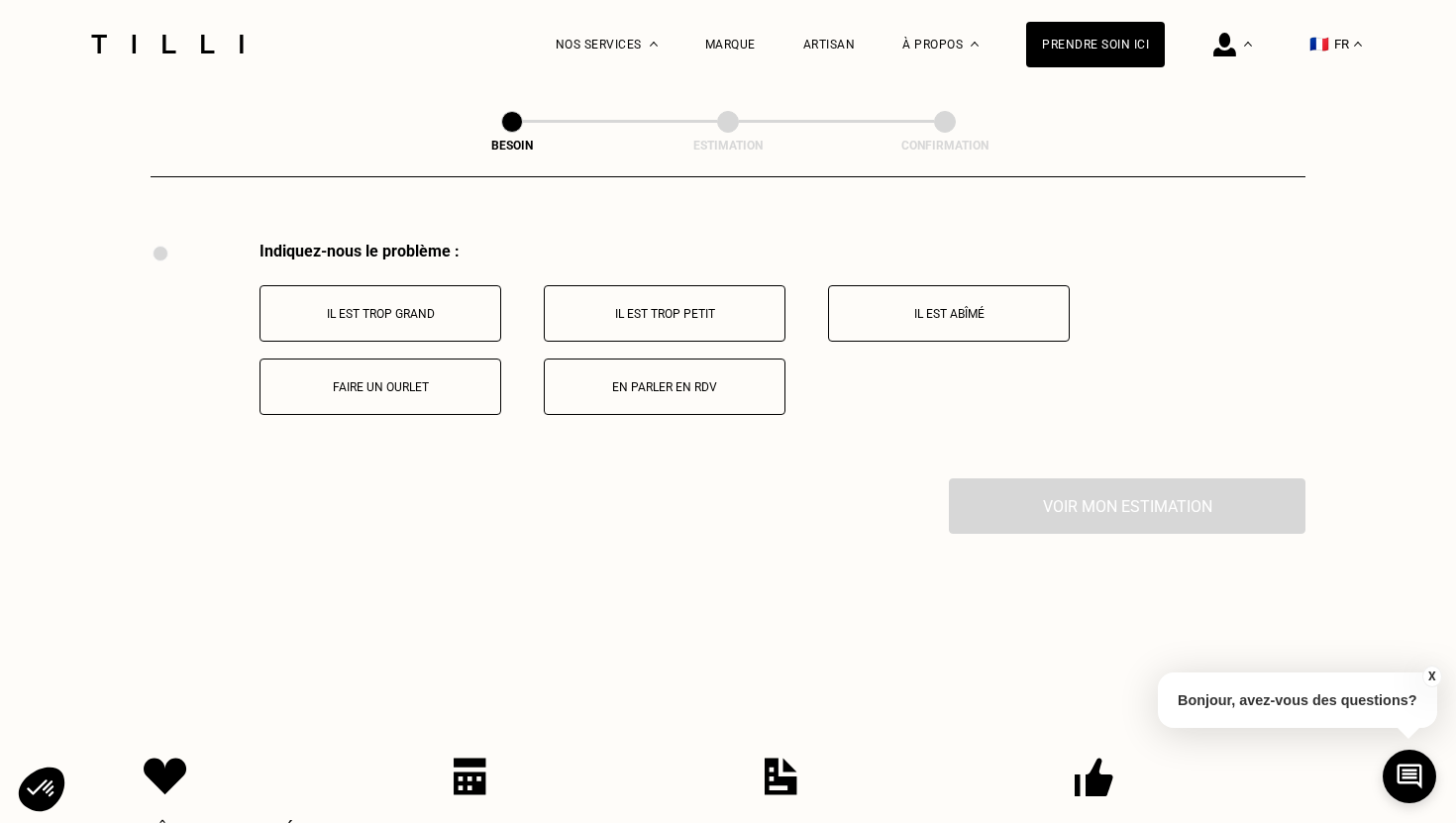 click on "Faire un ourlet" at bounding box center [380, 387] 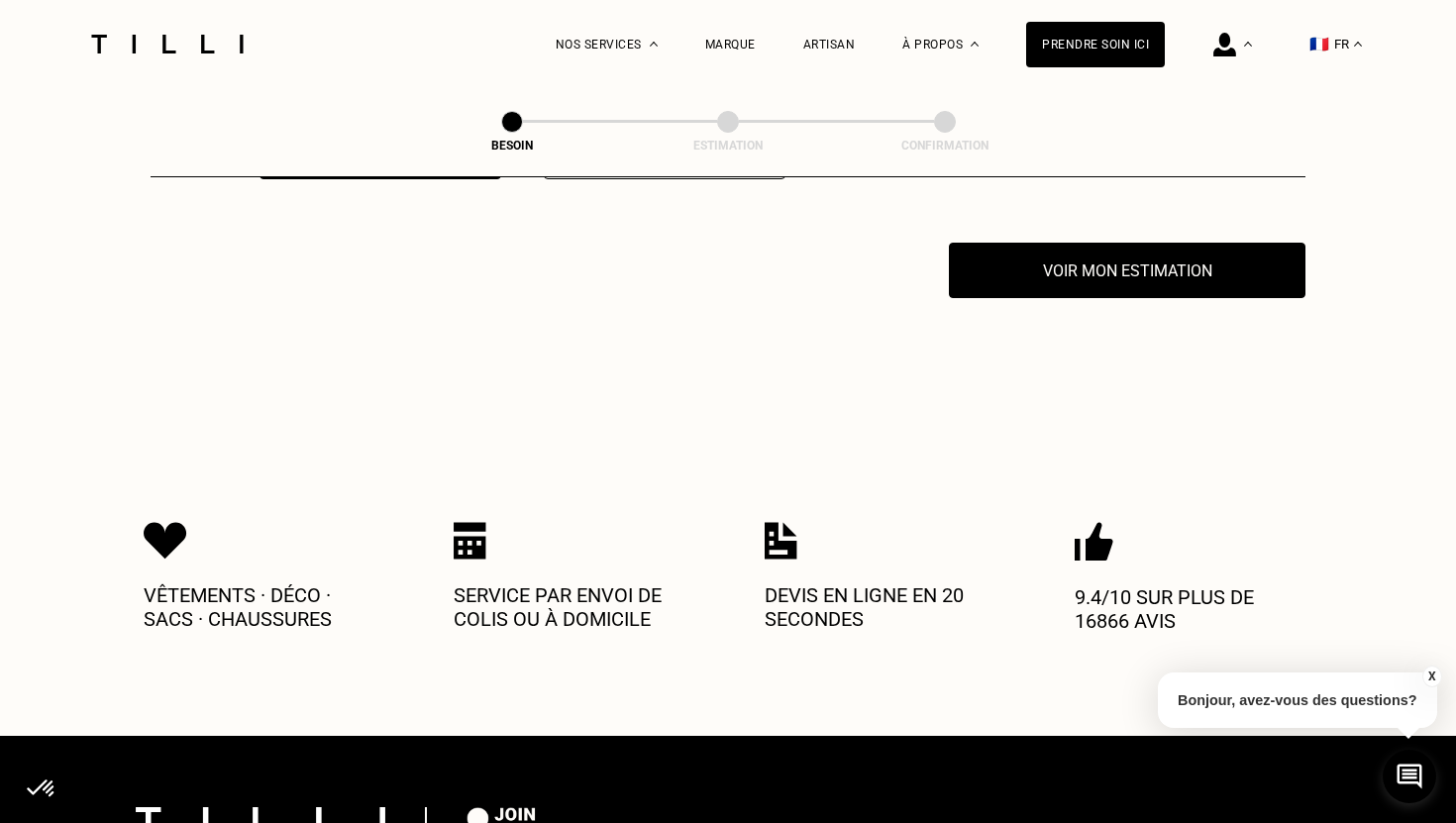scroll, scrollTop: 3889, scrollLeft: 0, axis: vertical 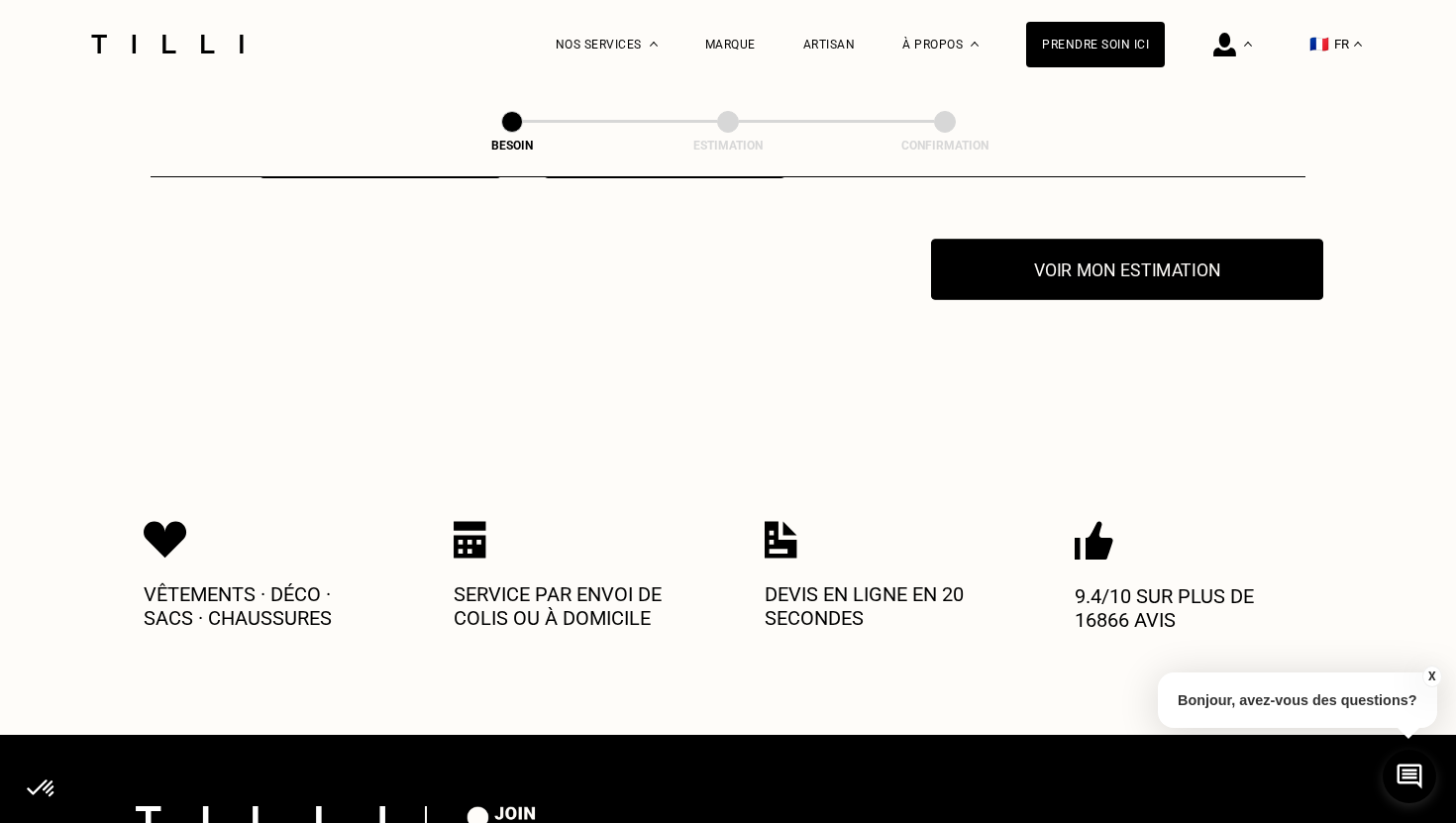 click on "Voir mon estimation" at bounding box center [1127, 269] 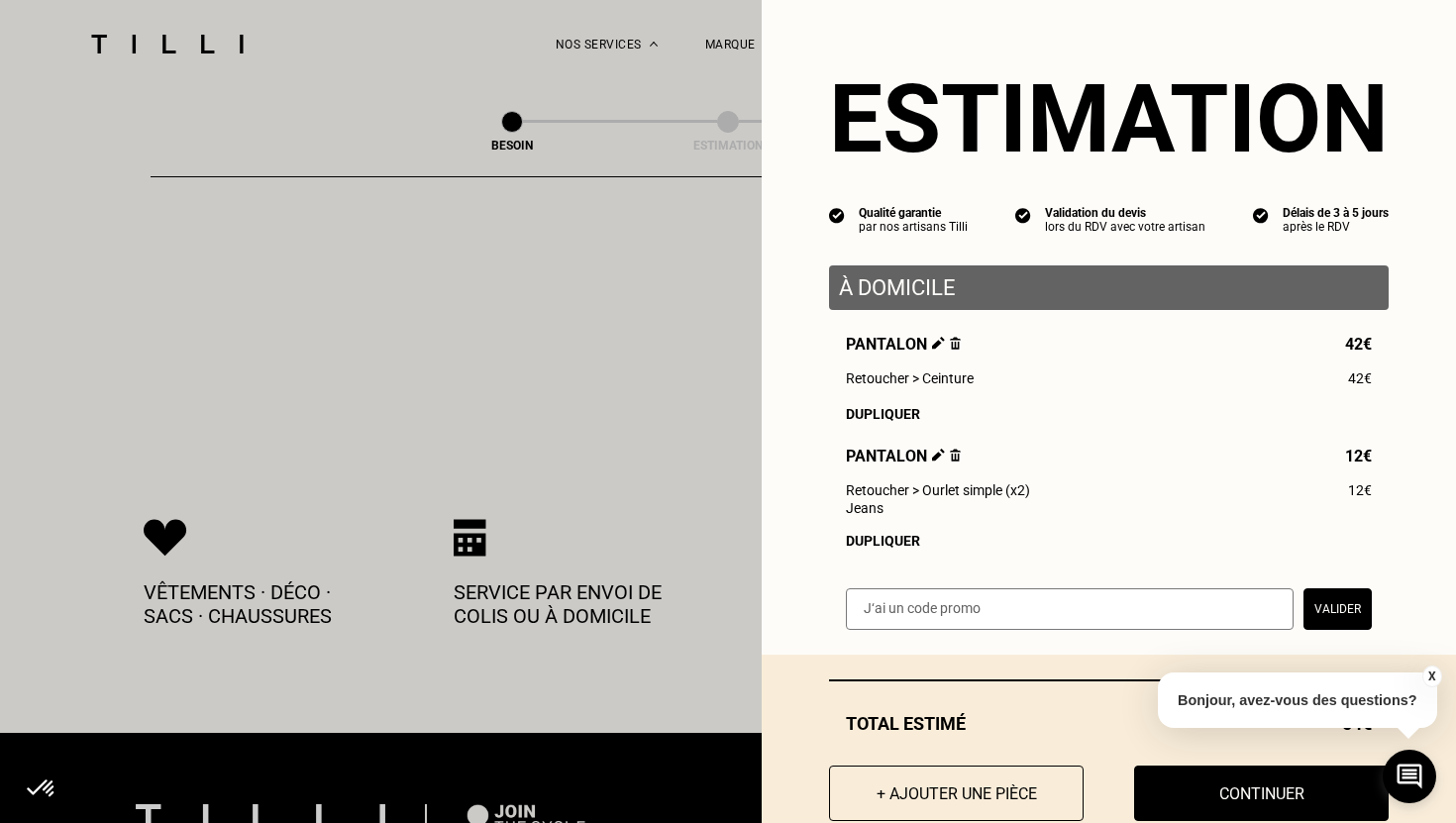 scroll, scrollTop: 3892, scrollLeft: 0, axis: vertical 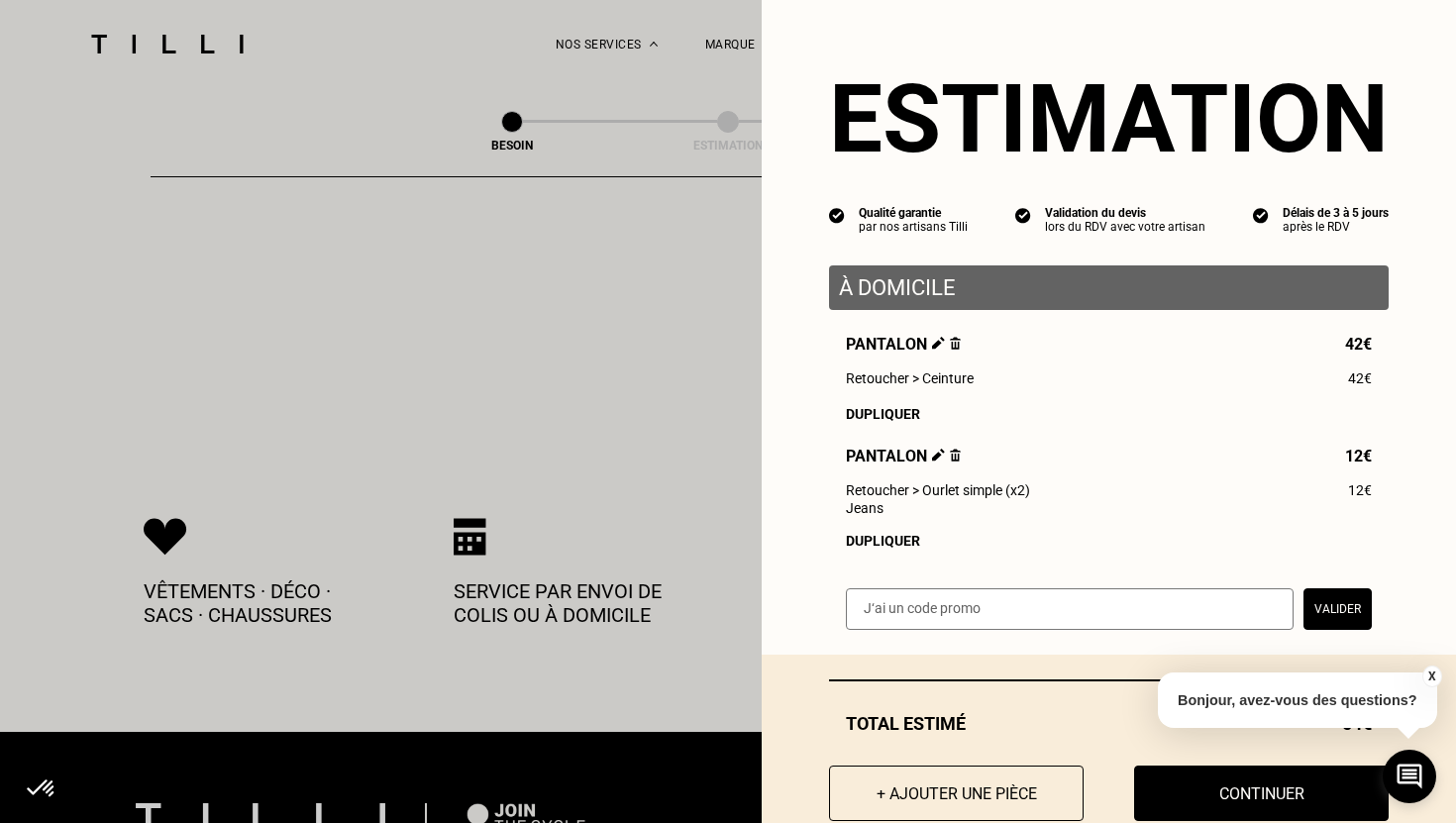 click on "X" at bounding box center [1431, 676] 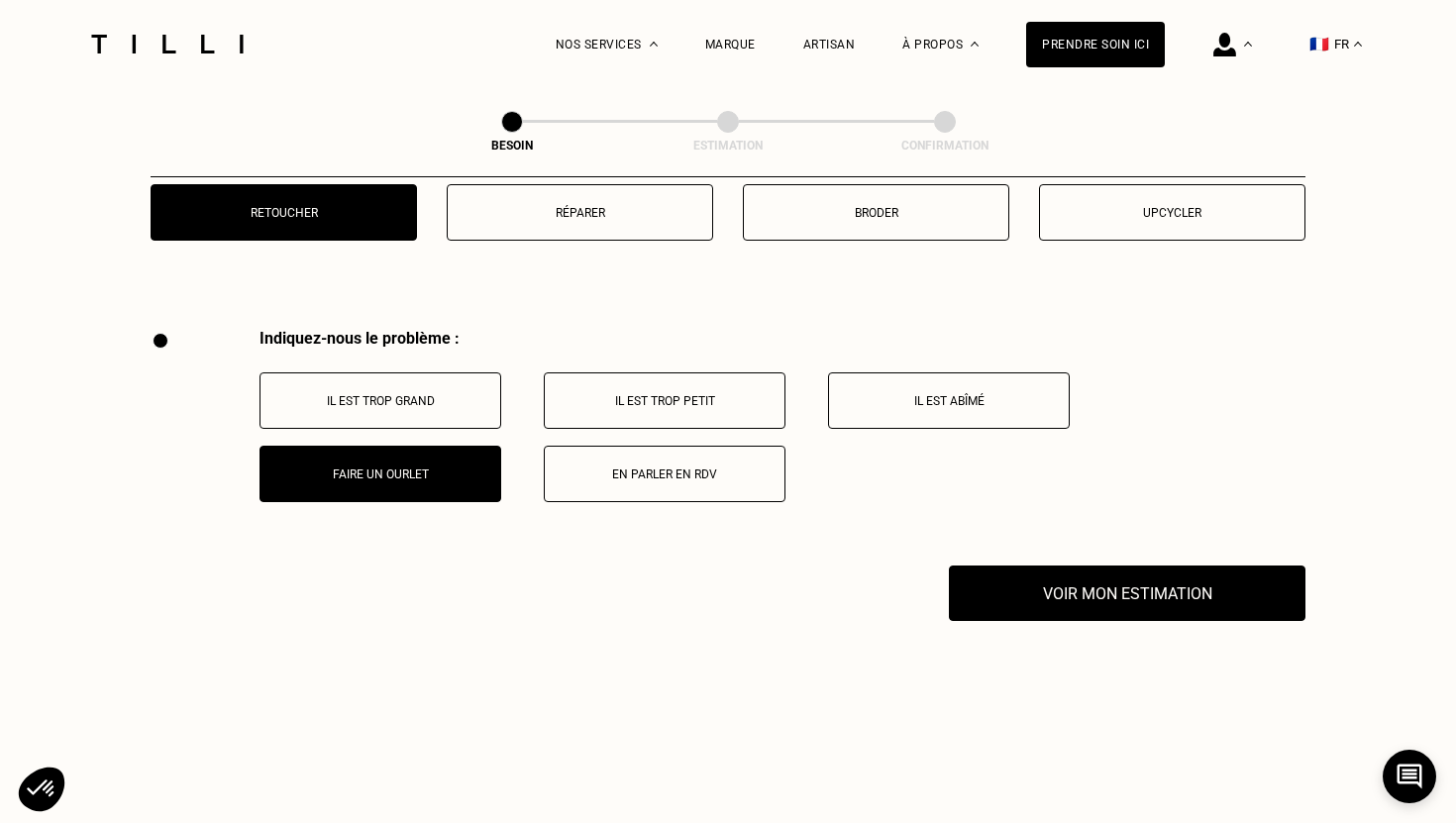 scroll, scrollTop: 3567, scrollLeft: 0, axis: vertical 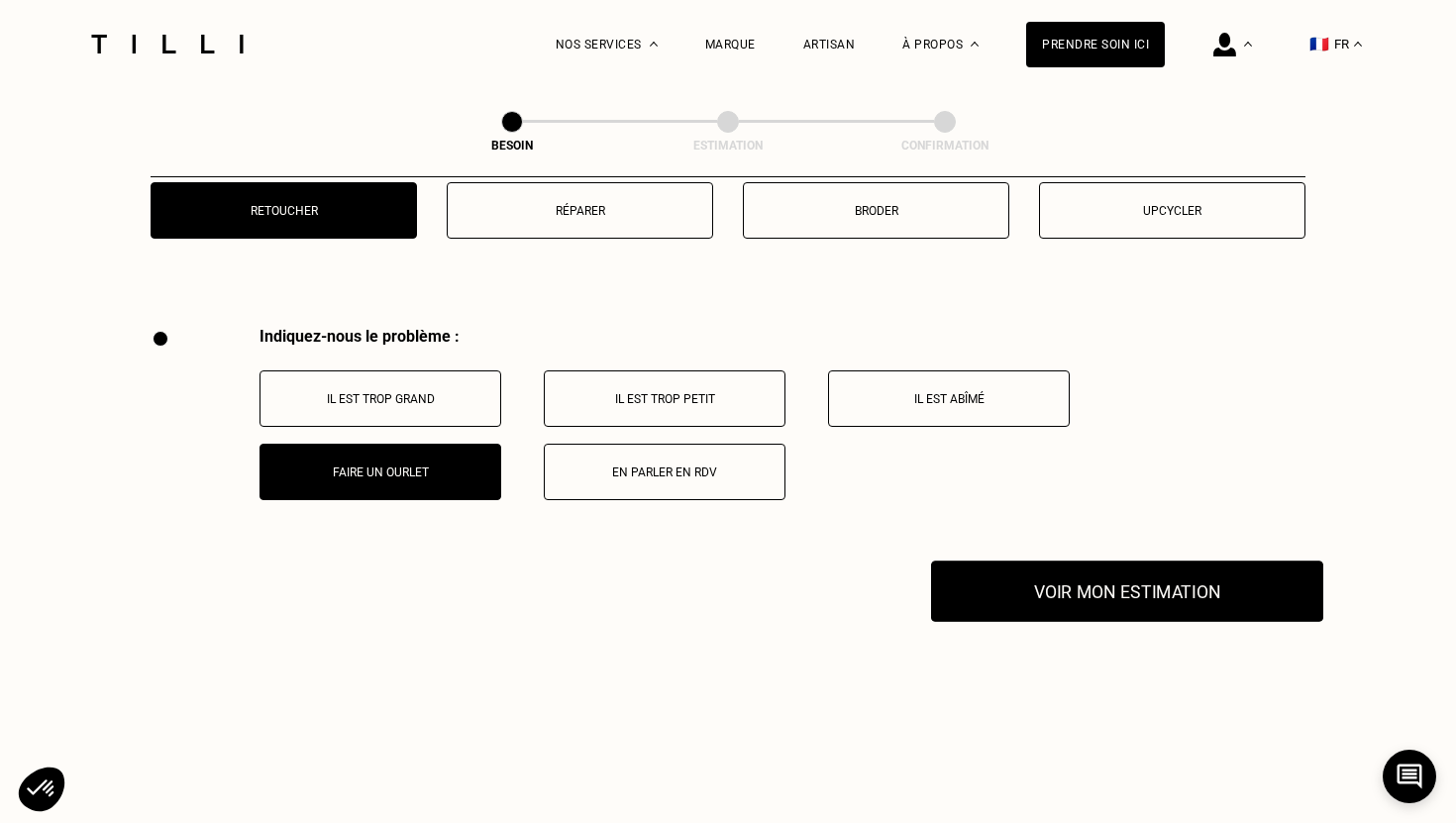 click on "Voir mon estimation" at bounding box center (1127, 591) 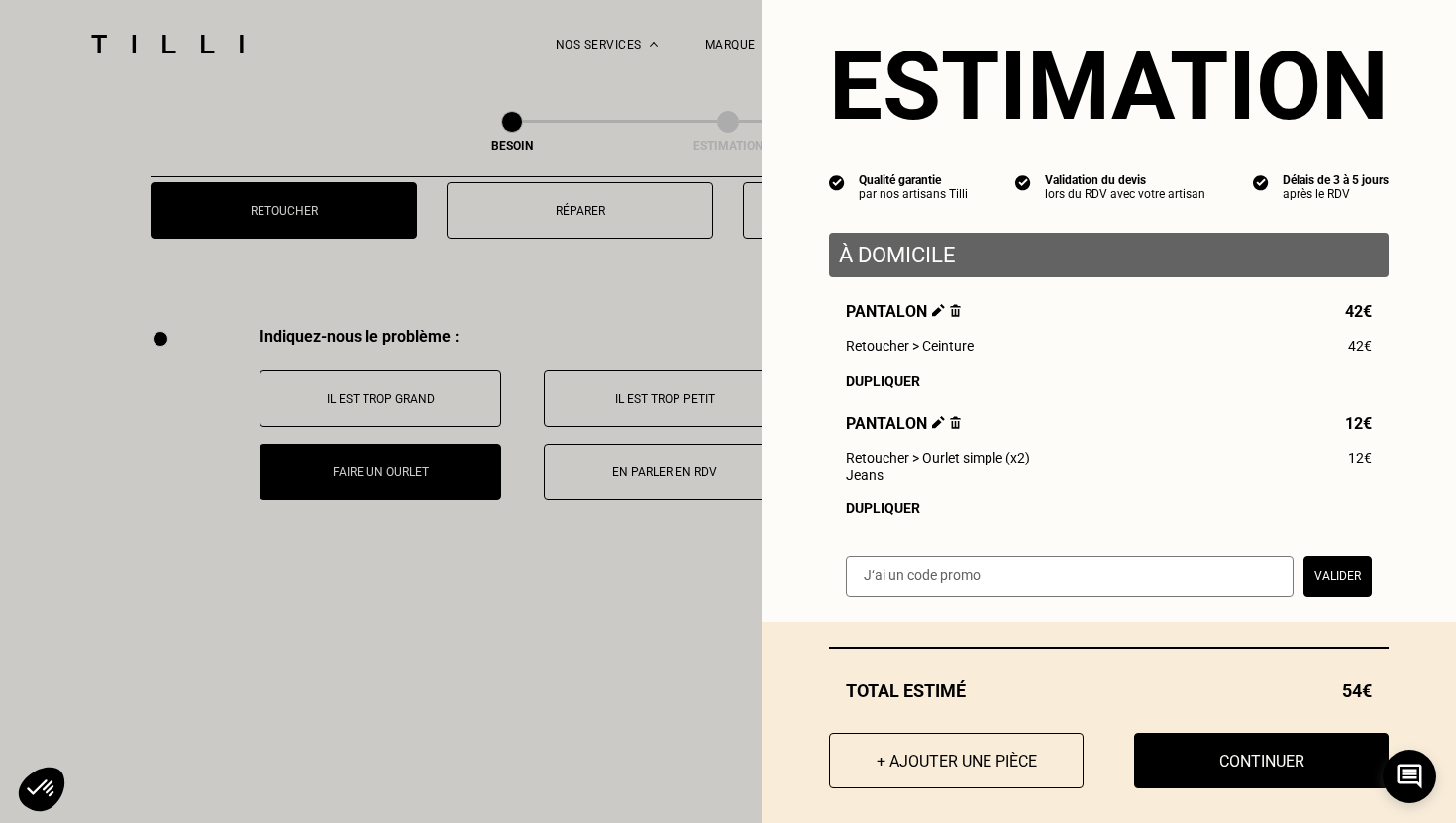 scroll, scrollTop: 14, scrollLeft: 0, axis: vertical 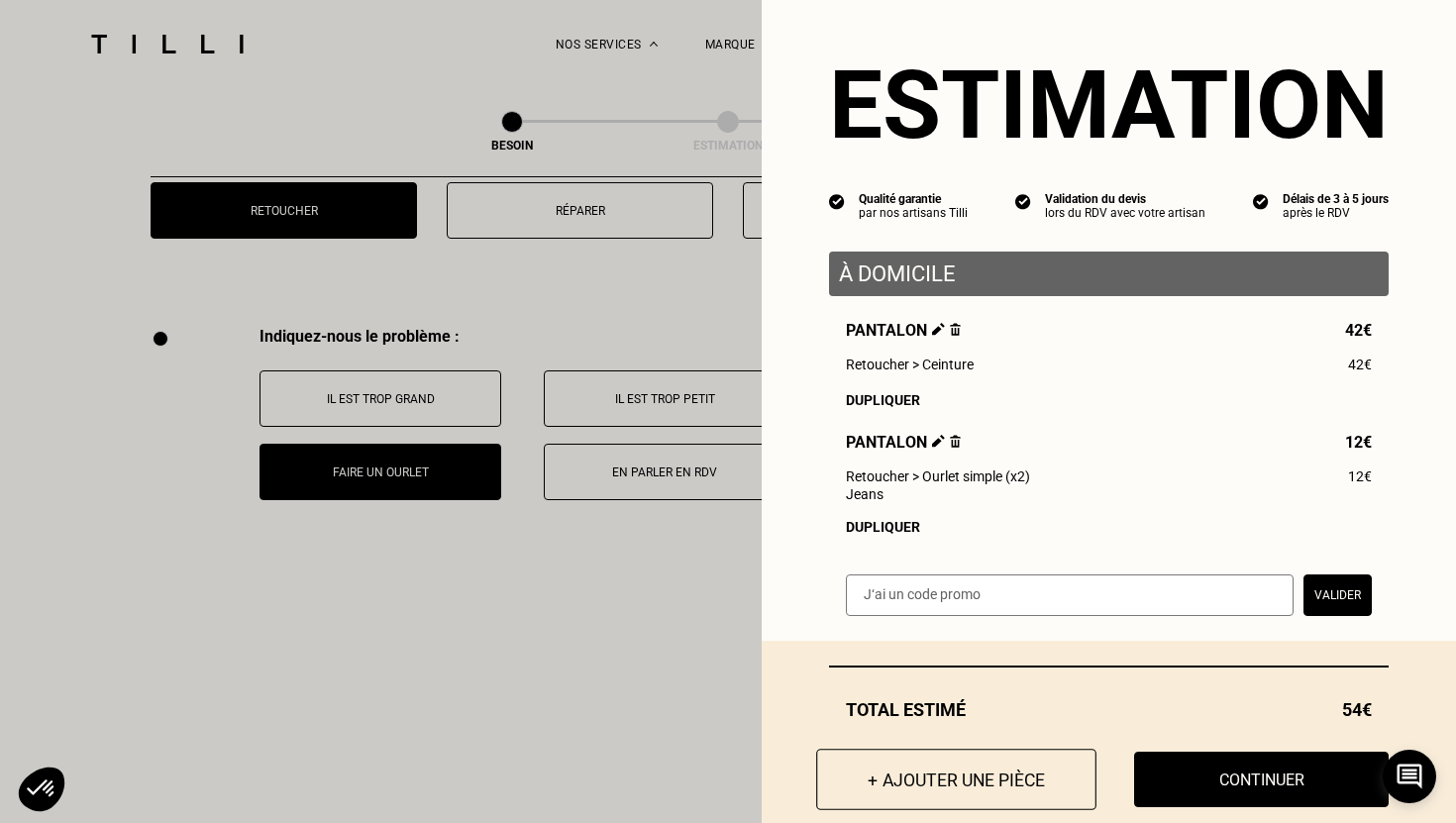 click on "+ Ajouter une pièce" at bounding box center [956, 779] 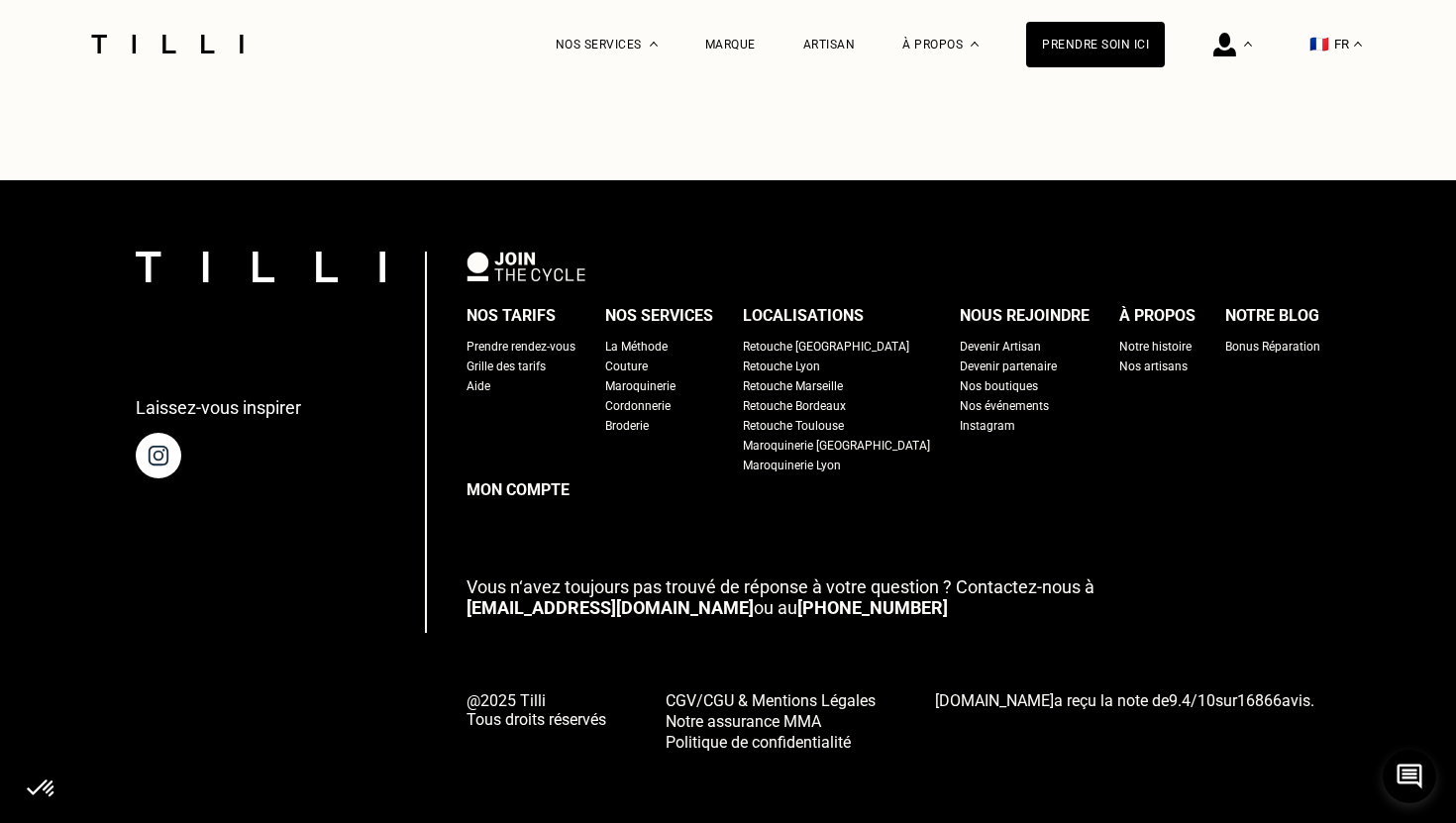 scroll, scrollTop: 0, scrollLeft: 0, axis: both 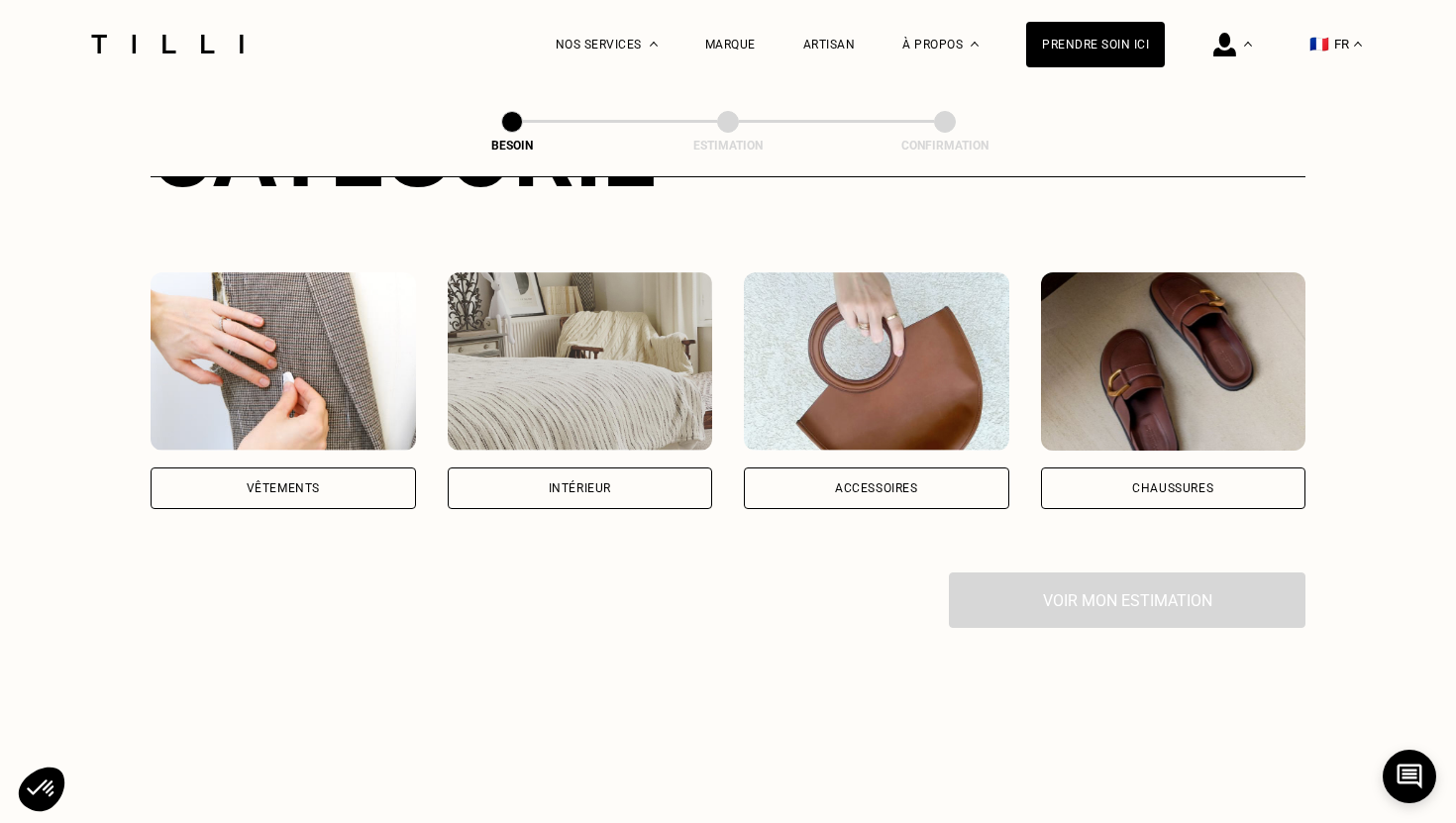 click on "Vêtements" at bounding box center [283, 488] 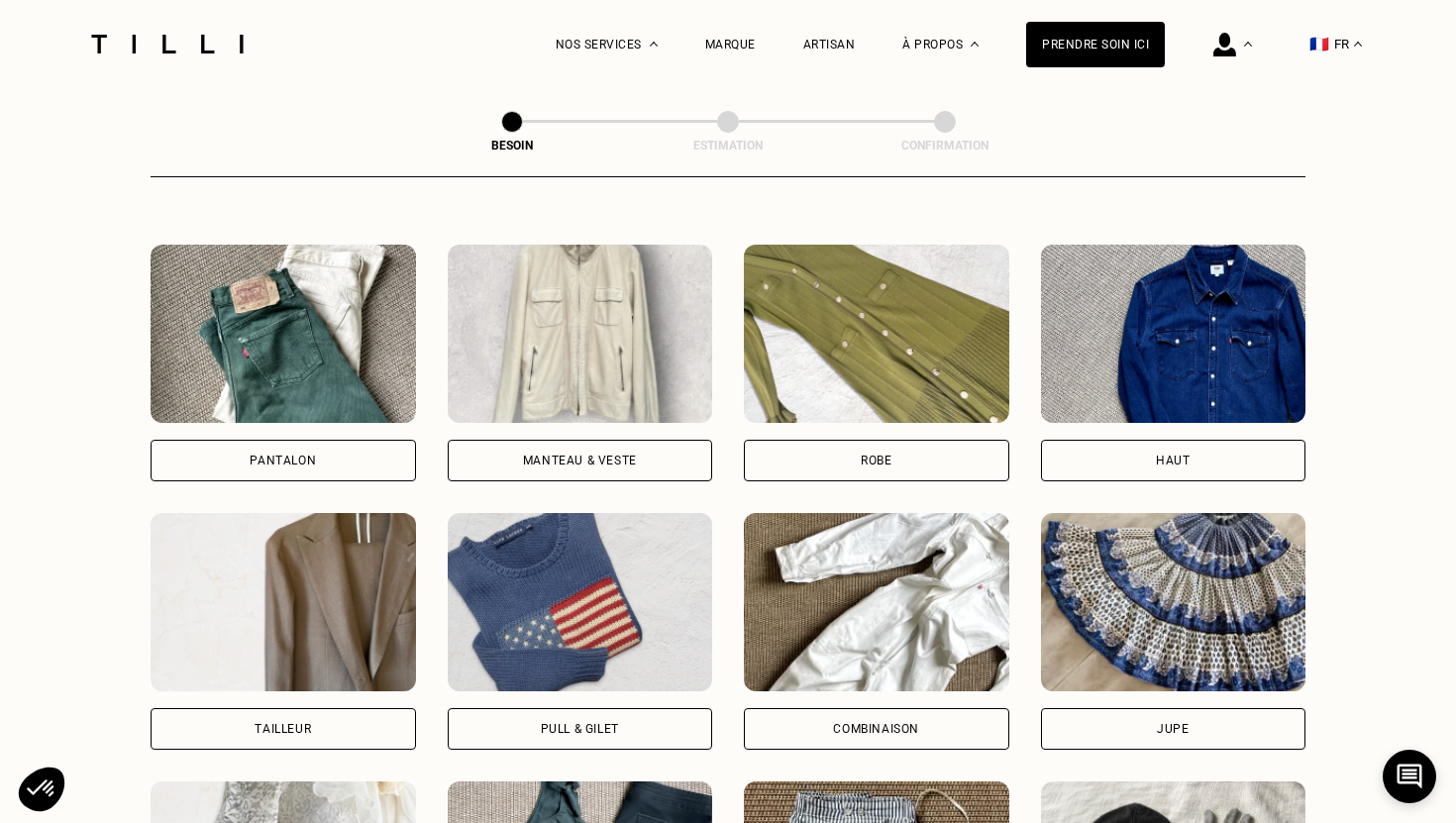 scroll, scrollTop: 898, scrollLeft: 0, axis: vertical 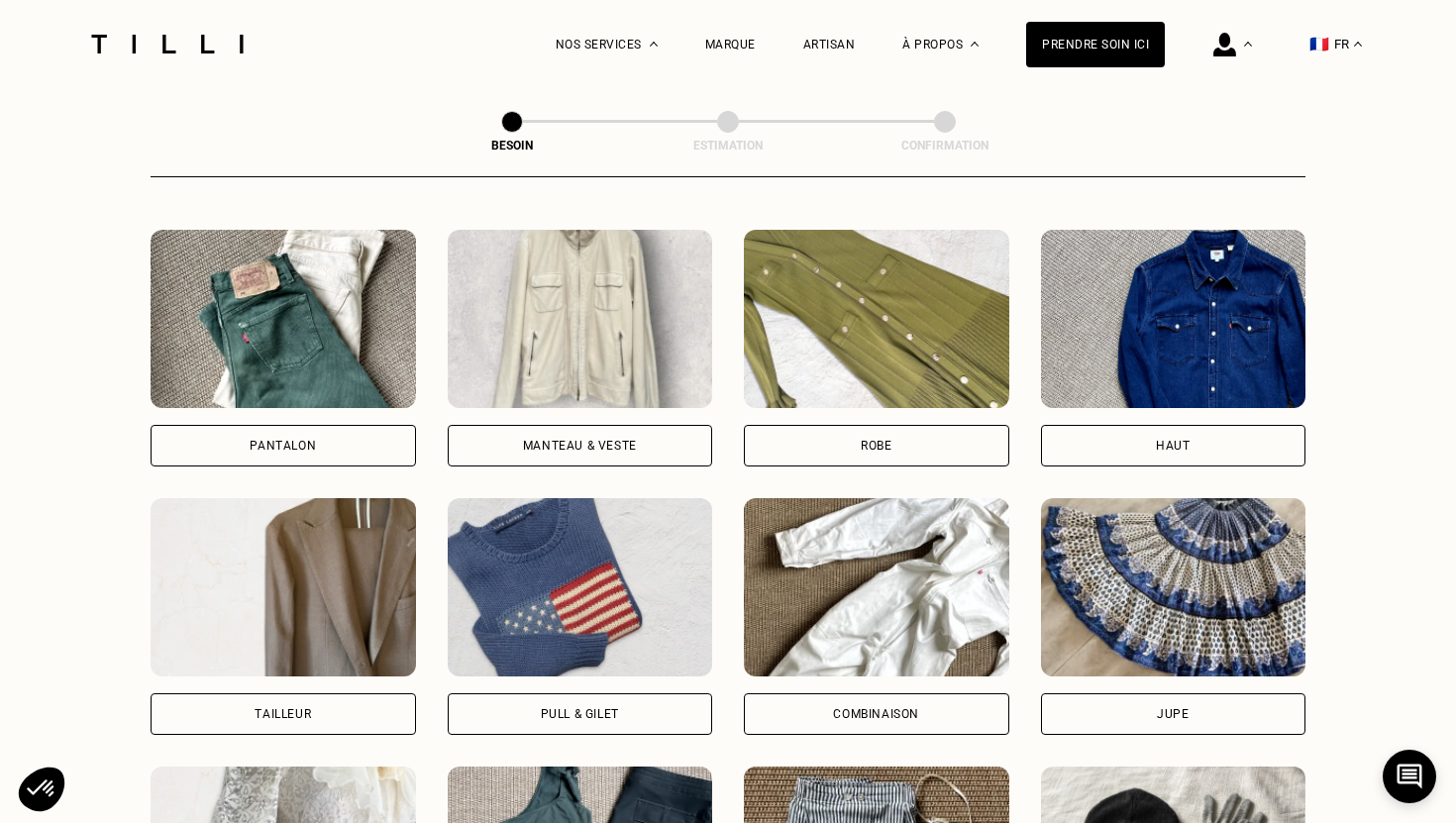 click on "Haut" at bounding box center [1174, 446] 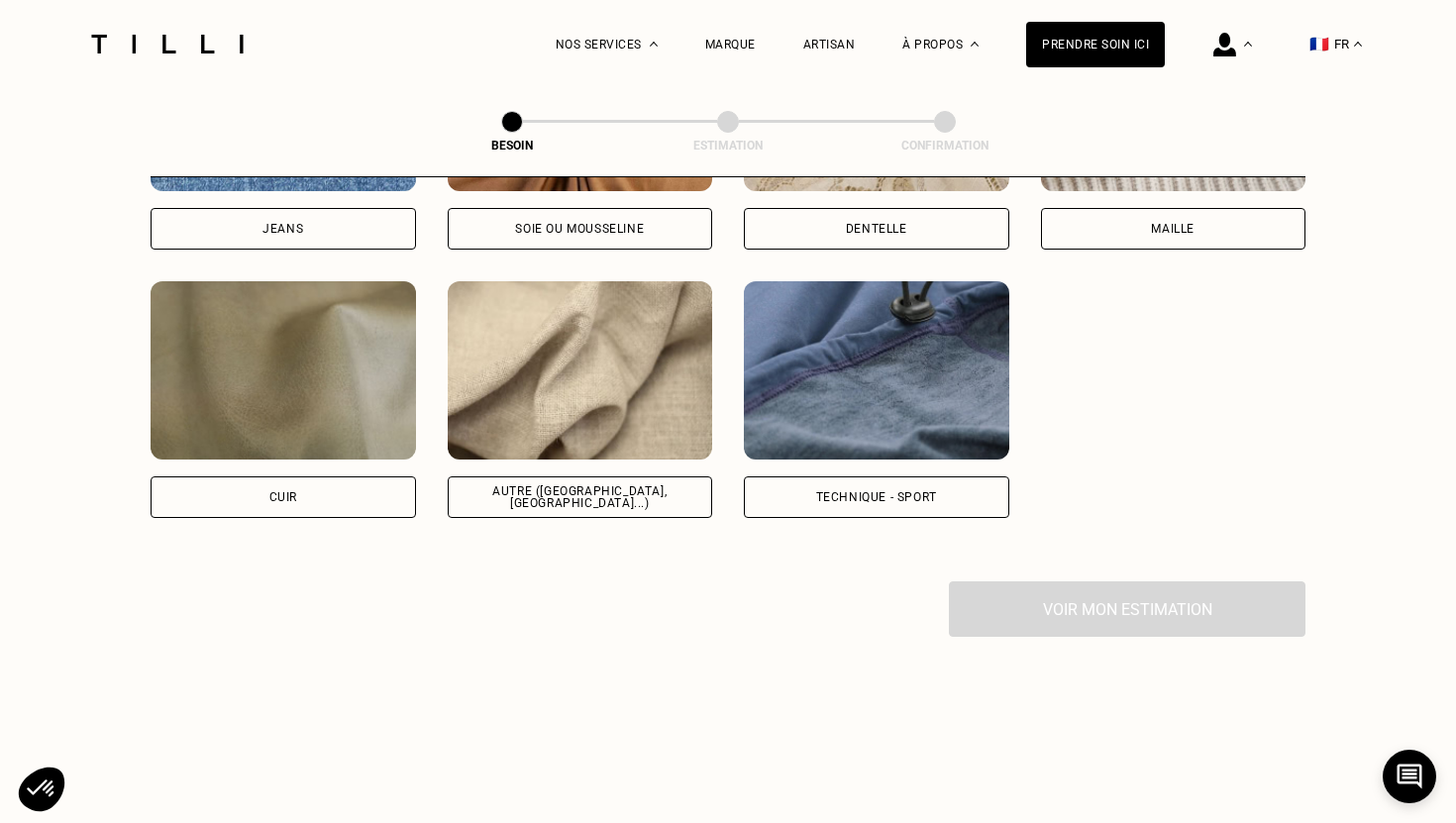 click on "Autre ([GEOGRAPHIC_DATA], [GEOGRAPHIC_DATA]...)" at bounding box center (580, 497) 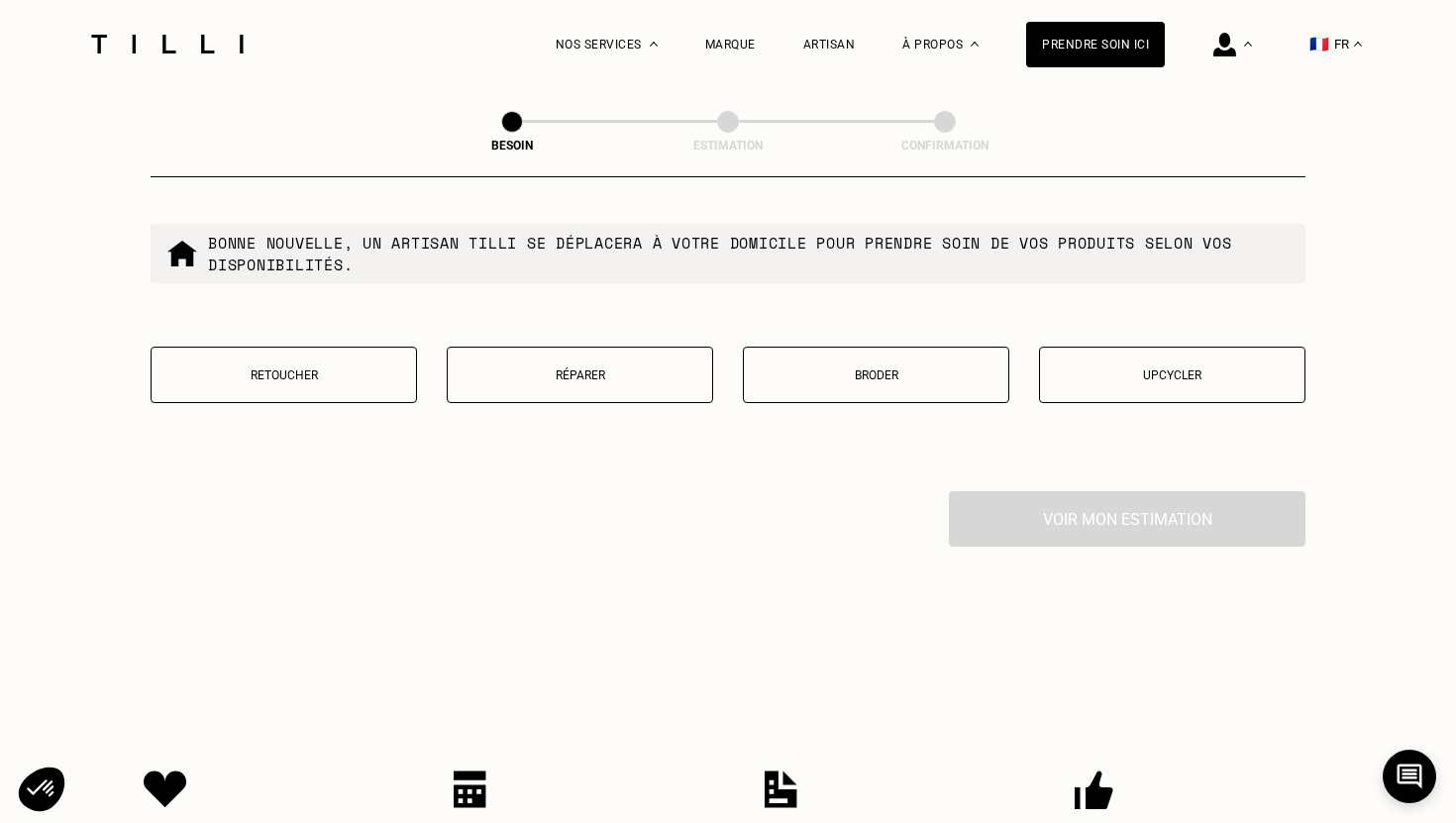 scroll, scrollTop: 3408, scrollLeft: 0, axis: vertical 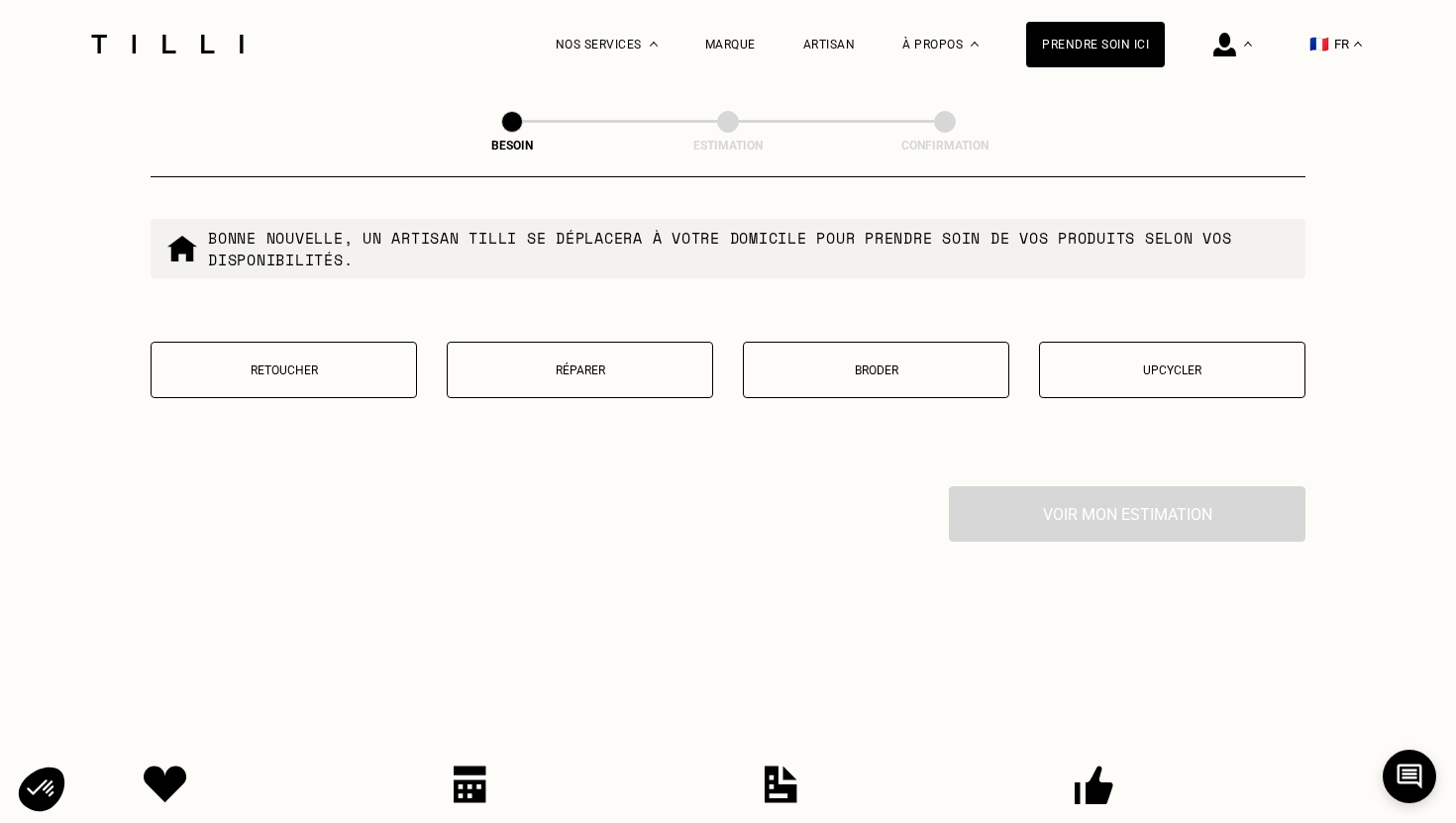 click on "Retoucher" at bounding box center [283, 370] 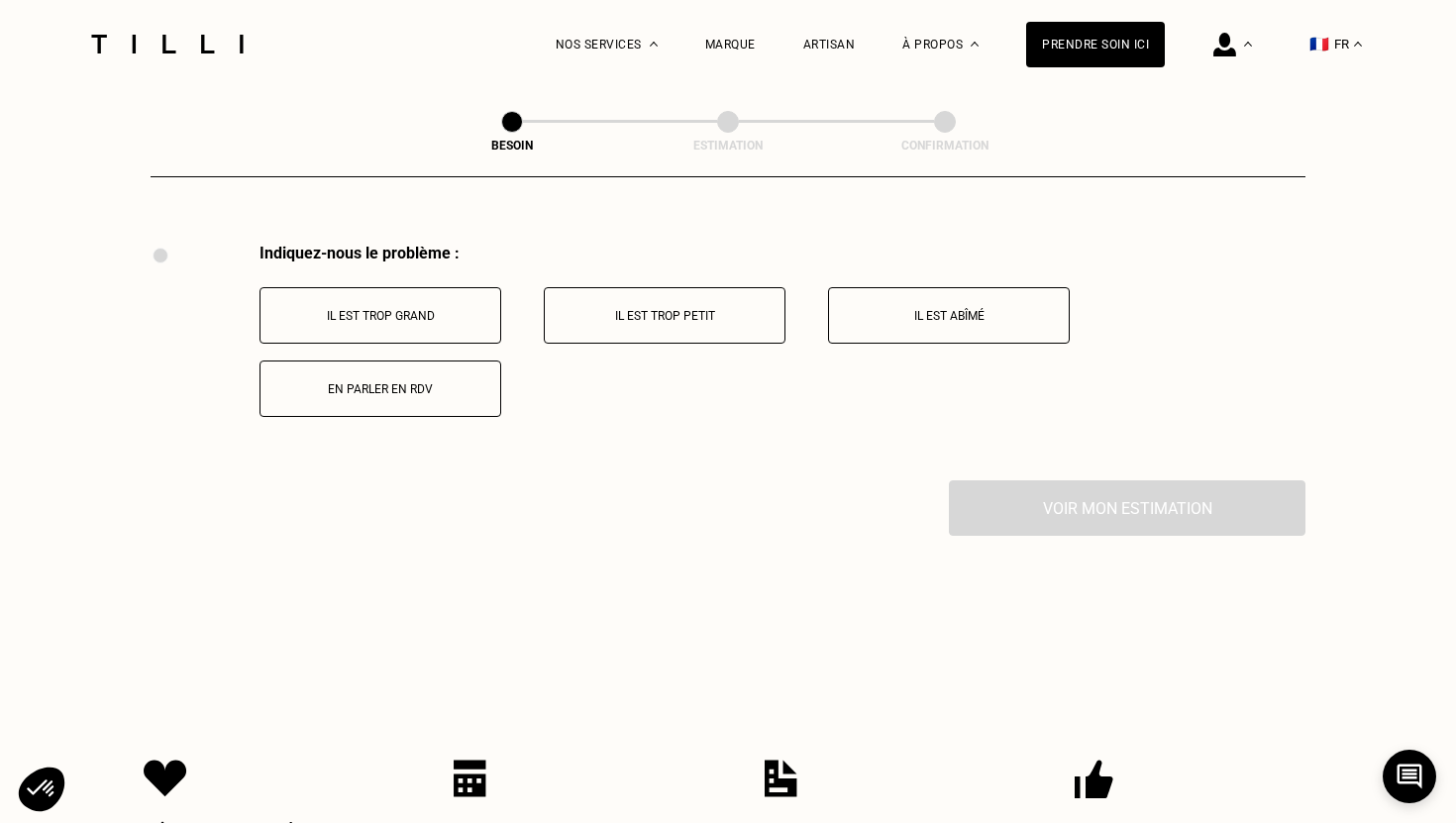 scroll, scrollTop: 3652, scrollLeft: 0, axis: vertical 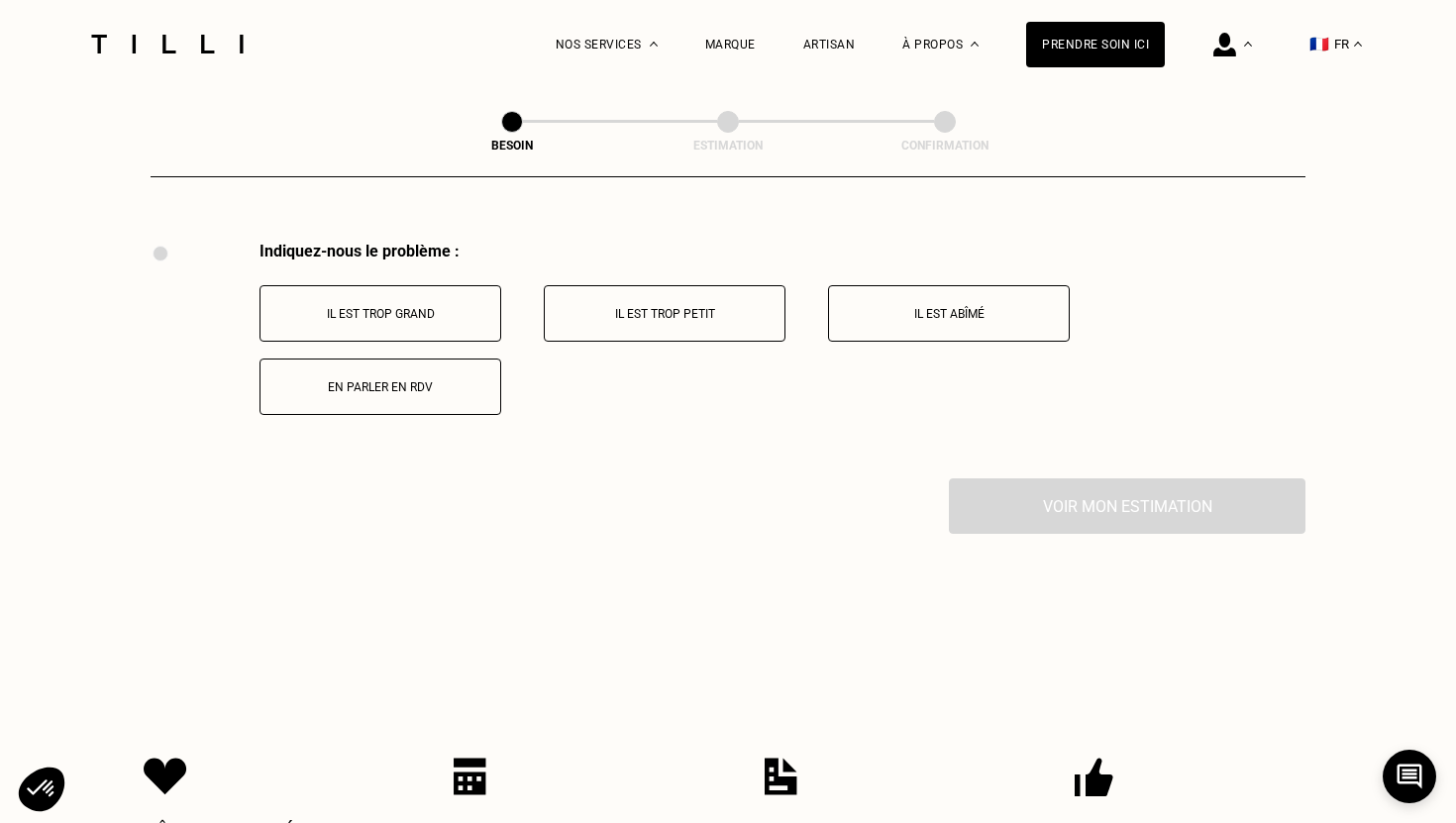 click on "Il est trop grand" at bounding box center [380, 314] 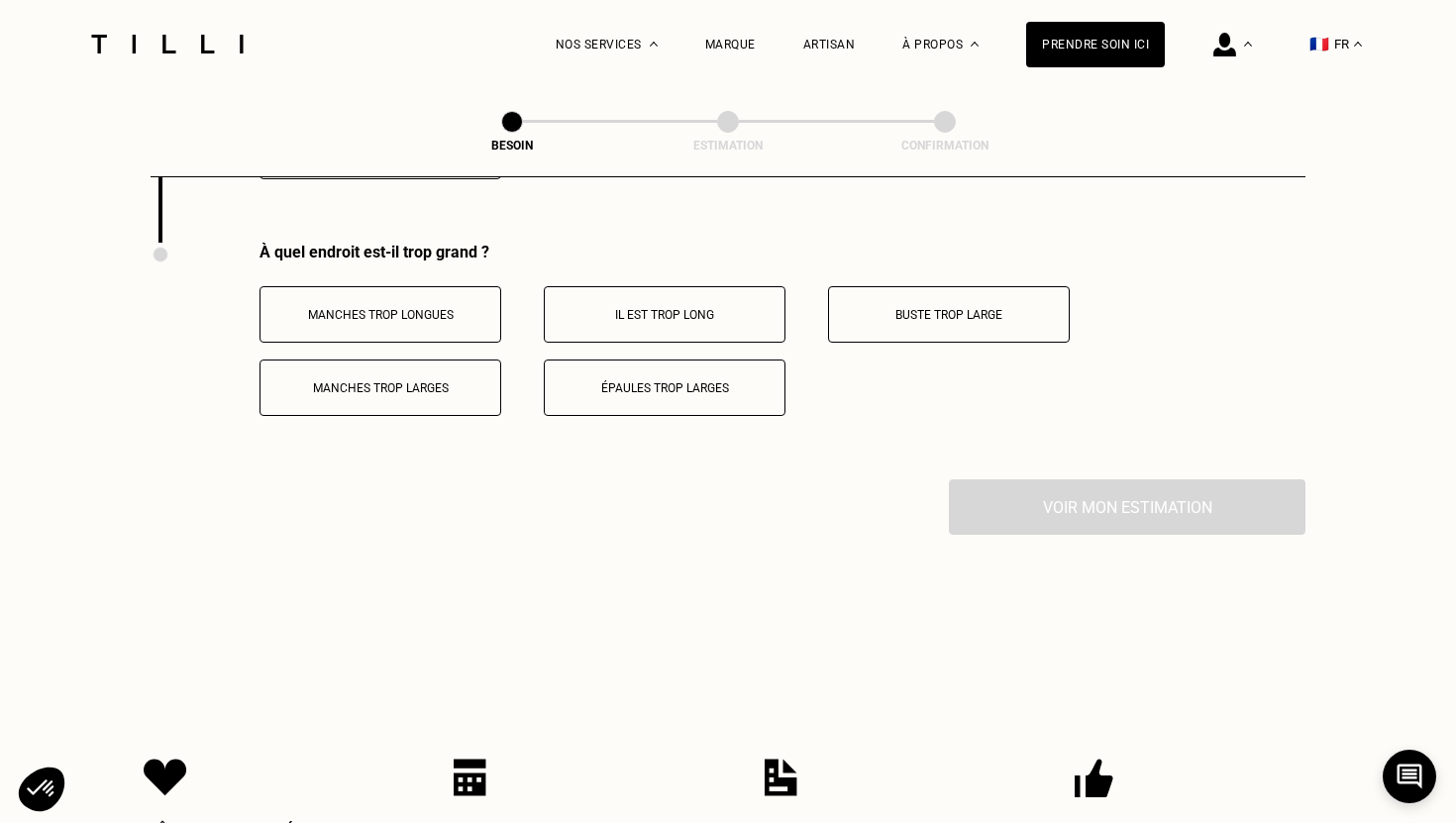 scroll, scrollTop: 3889, scrollLeft: 0, axis: vertical 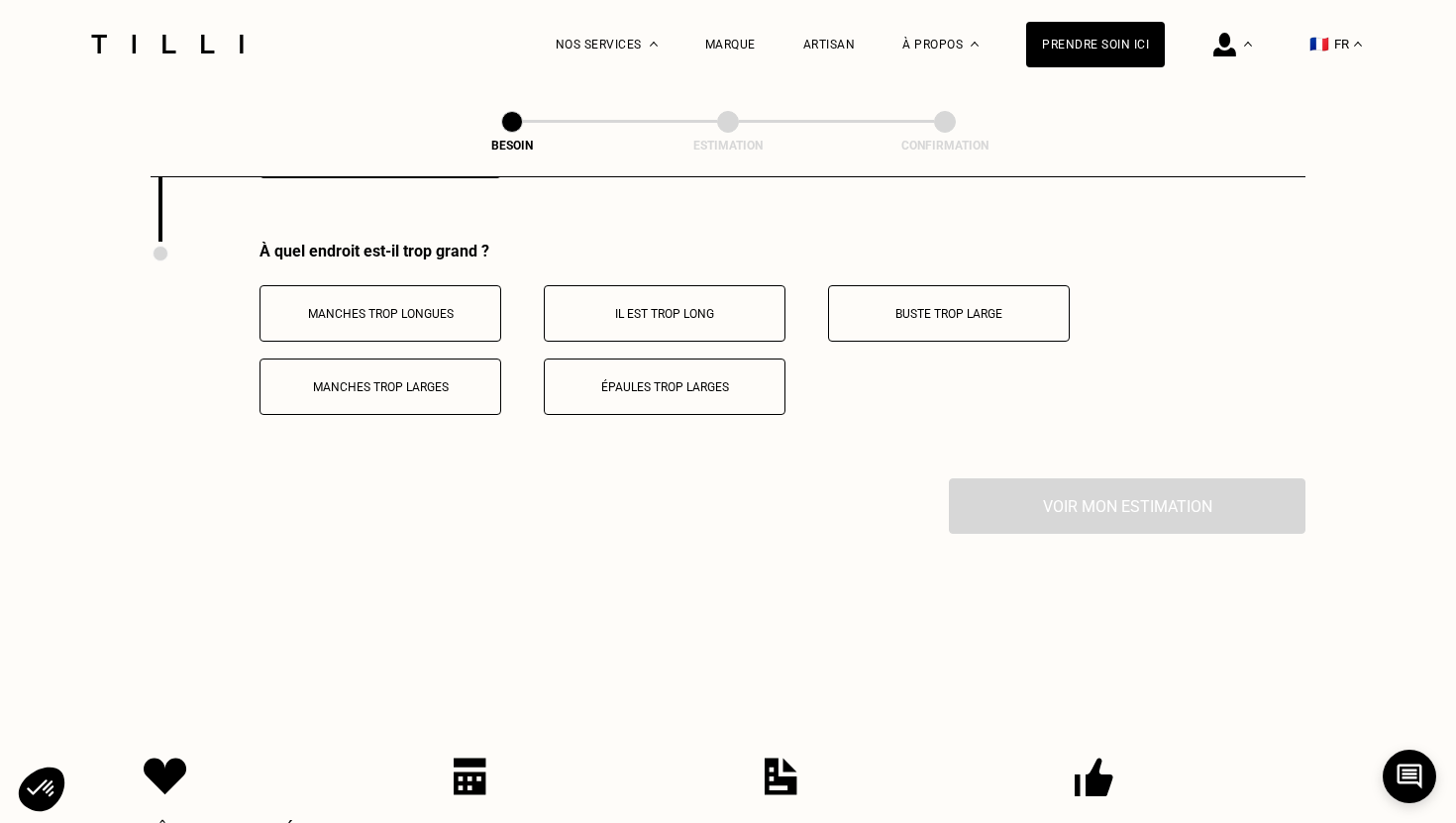 click on "Épaules trop larges" at bounding box center [665, 387] 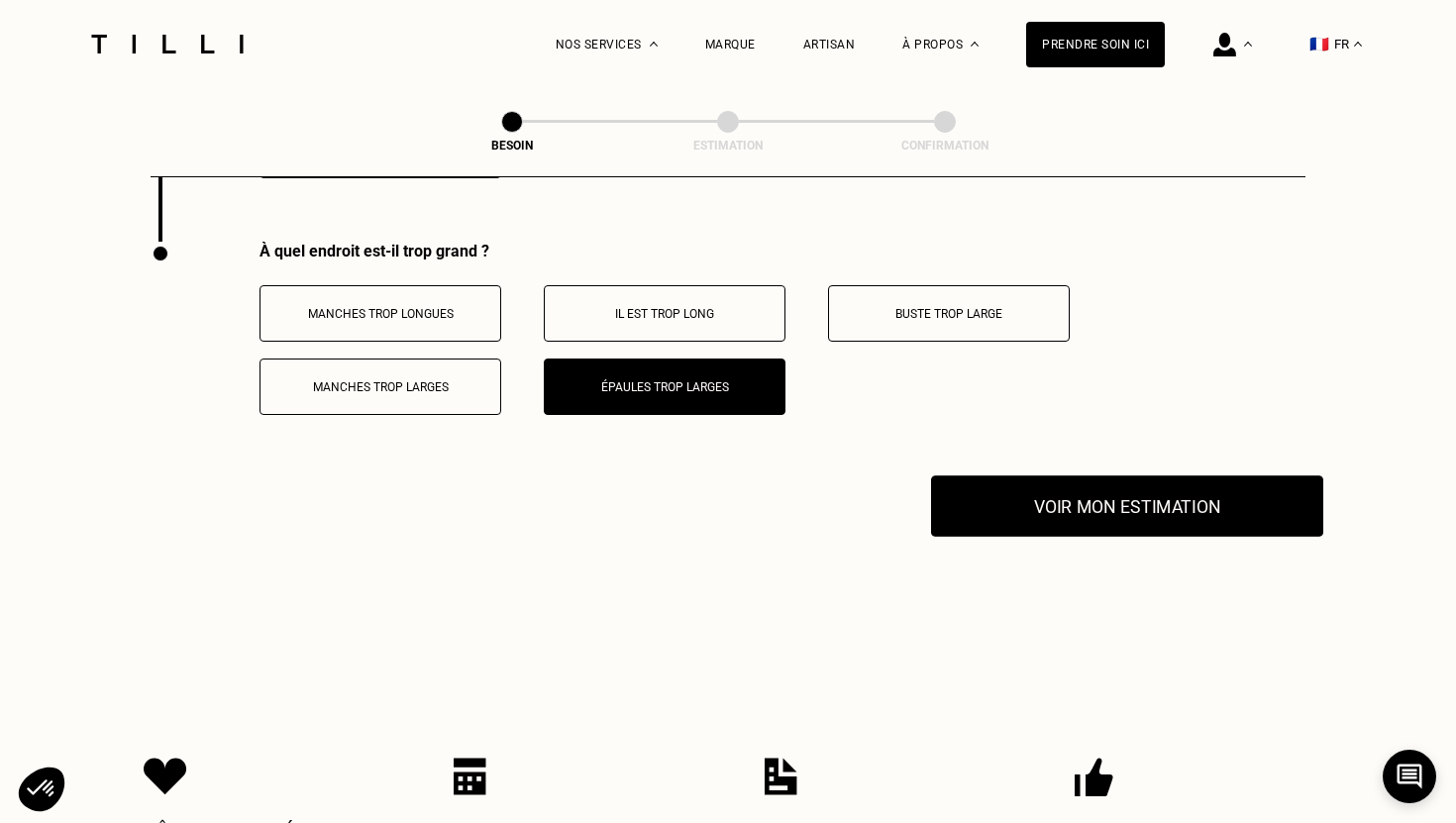 click on "Voir mon estimation" at bounding box center [1127, 506] 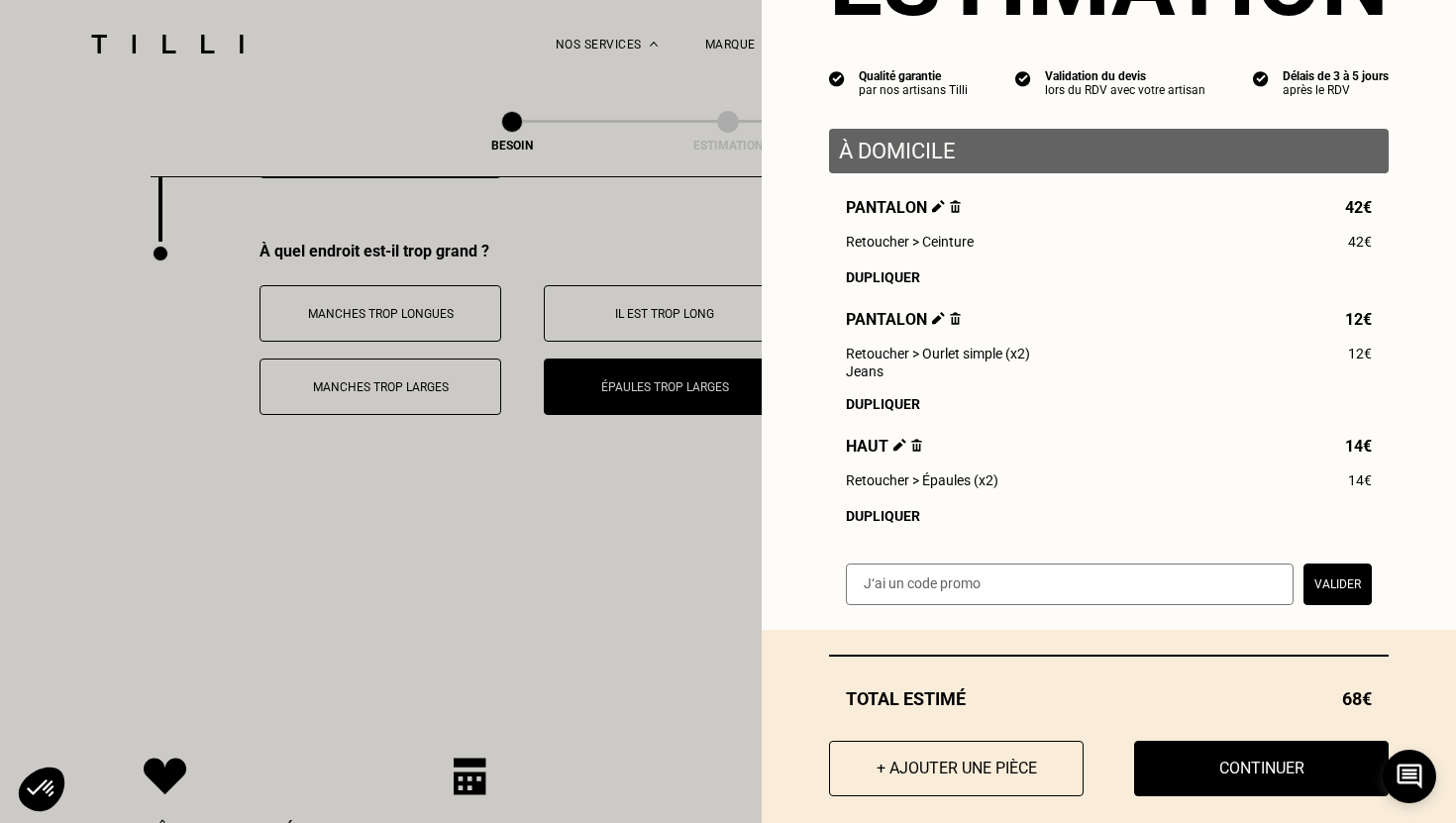 scroll, scrollTop: 139, scrollLeft: 0, axis: vertical 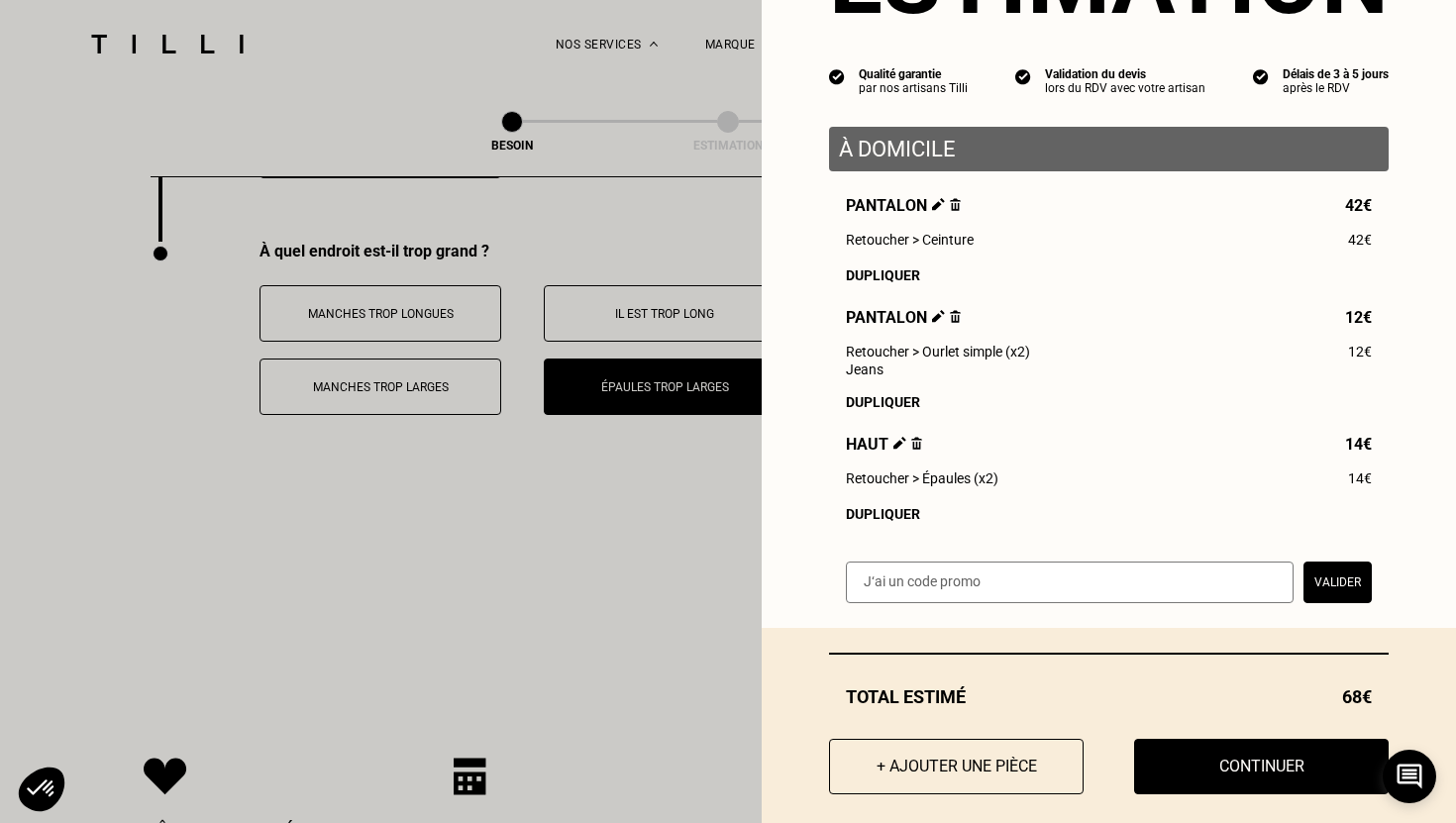 click on "Dupliquer" at bounding box center [1108, 514] 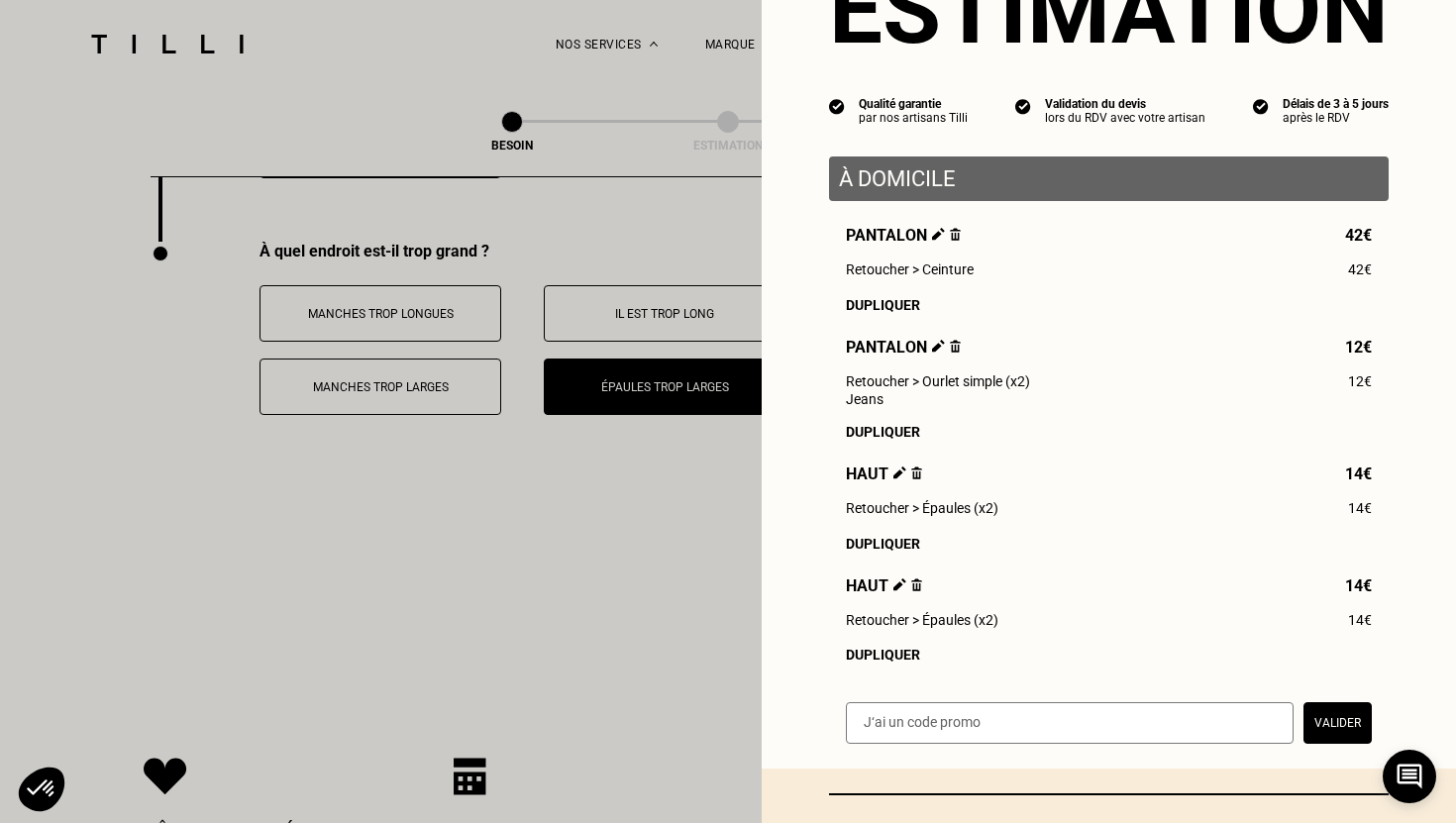 scroll, scrollTop: 275, scrollLeft: 0, axis: vertical 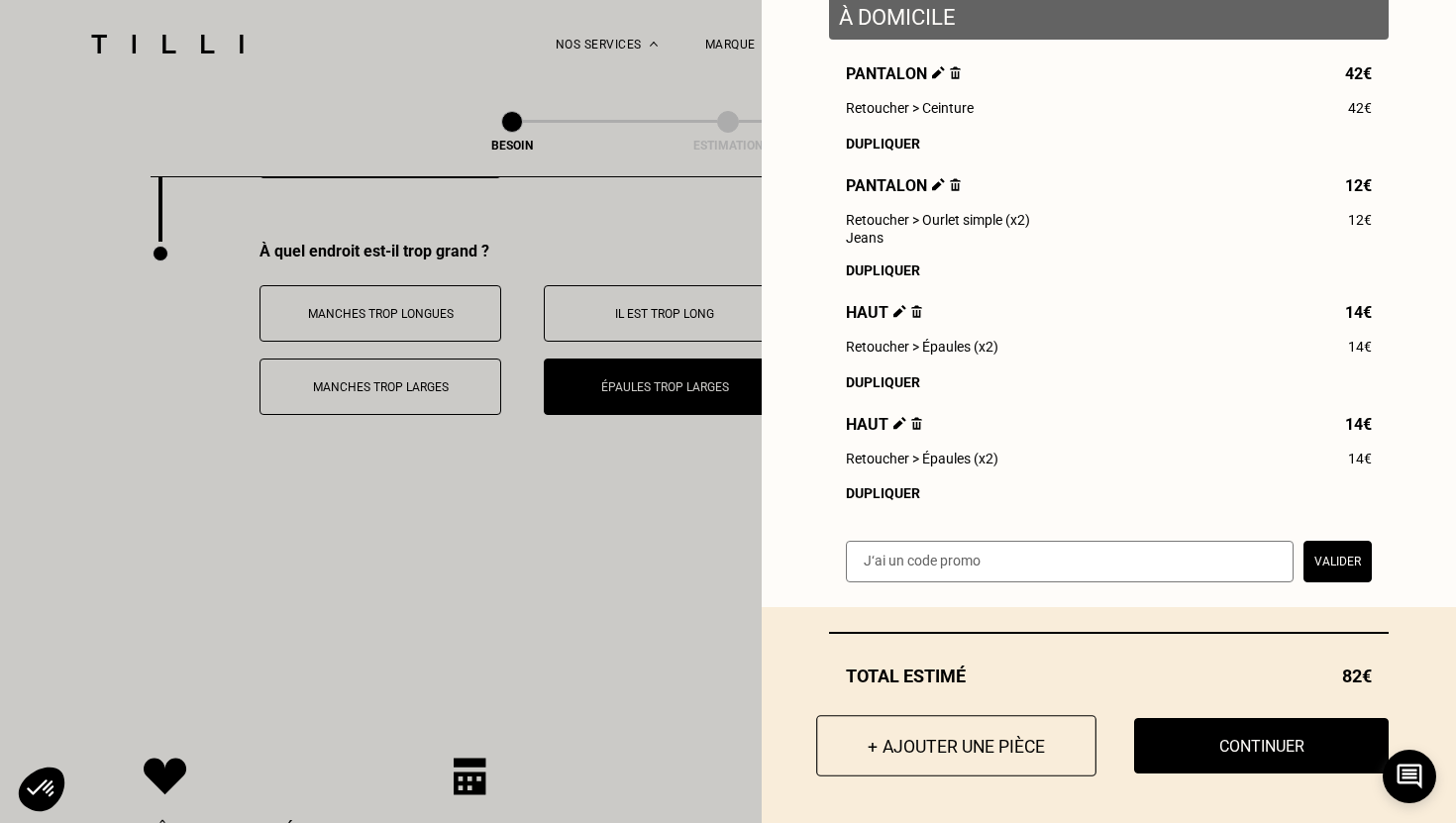 click on "+ Ajouter une pièce" at bounding box center (956, 746) 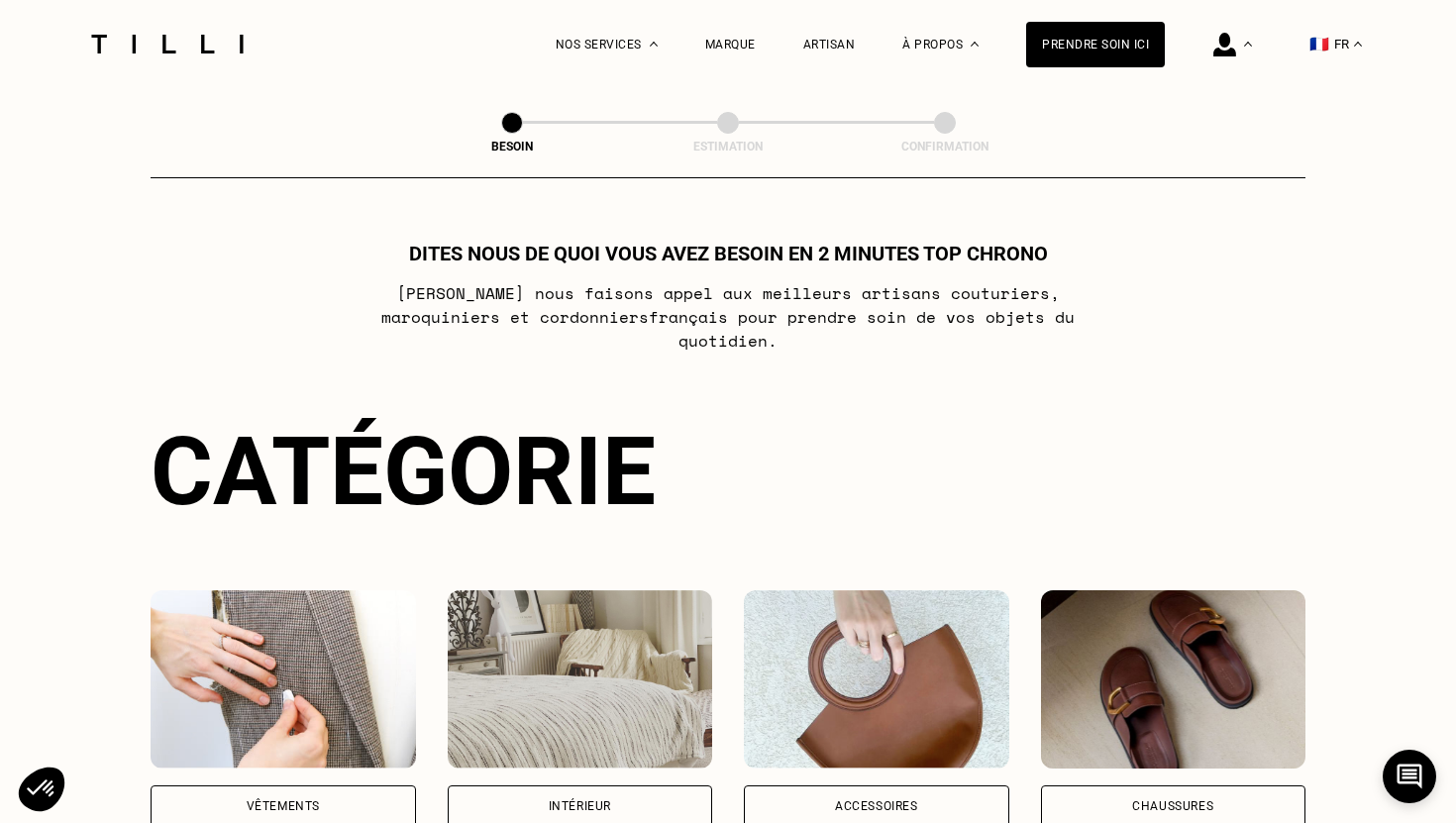 scroll, scrollTop: 373, scrollLeft: 0, axis: vertical 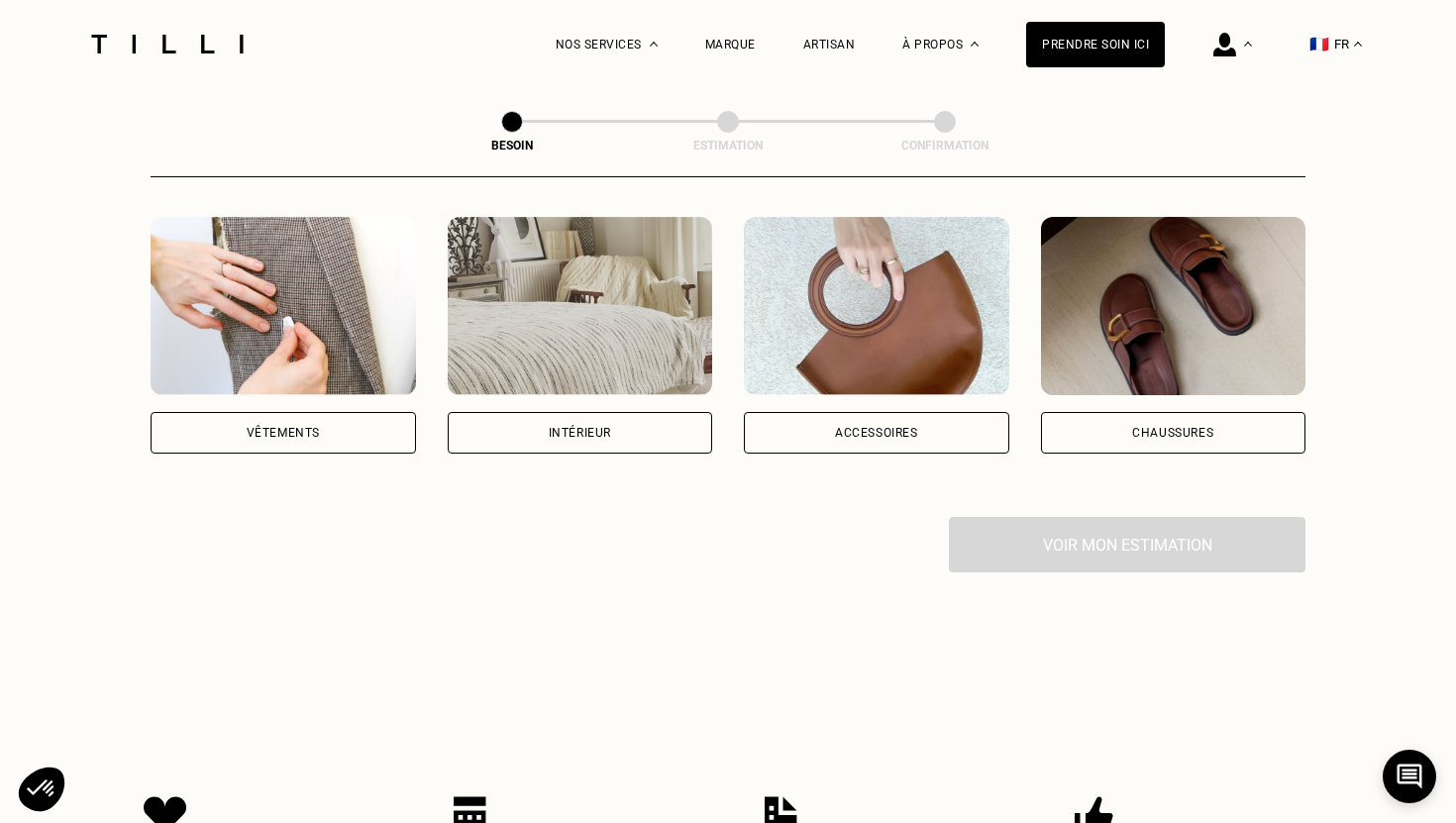 click on "Vêtements" at bounding box center [283, 433] 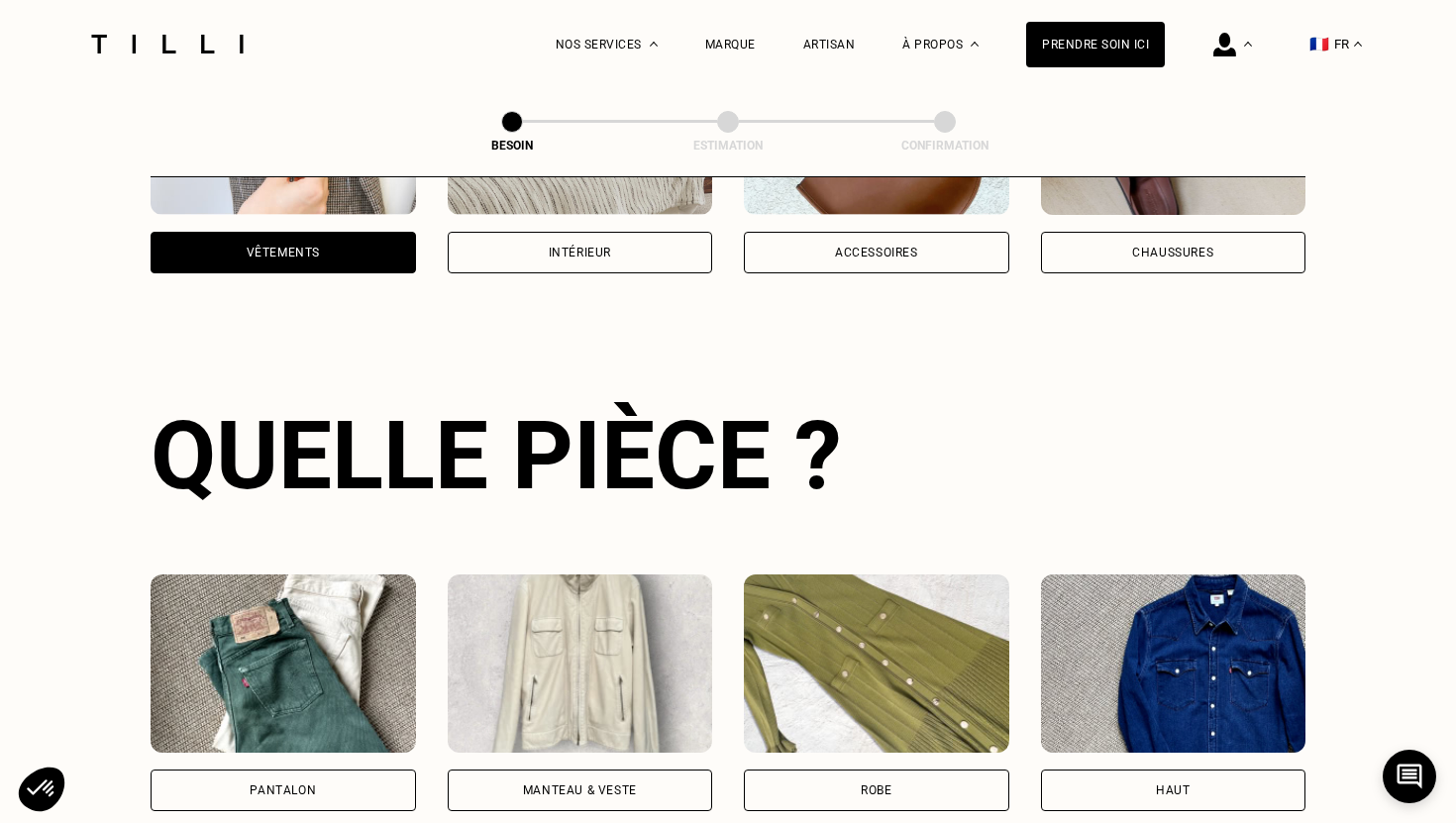 scroll, scrollTop: 645, scrollLeft: 0, axis: vertical 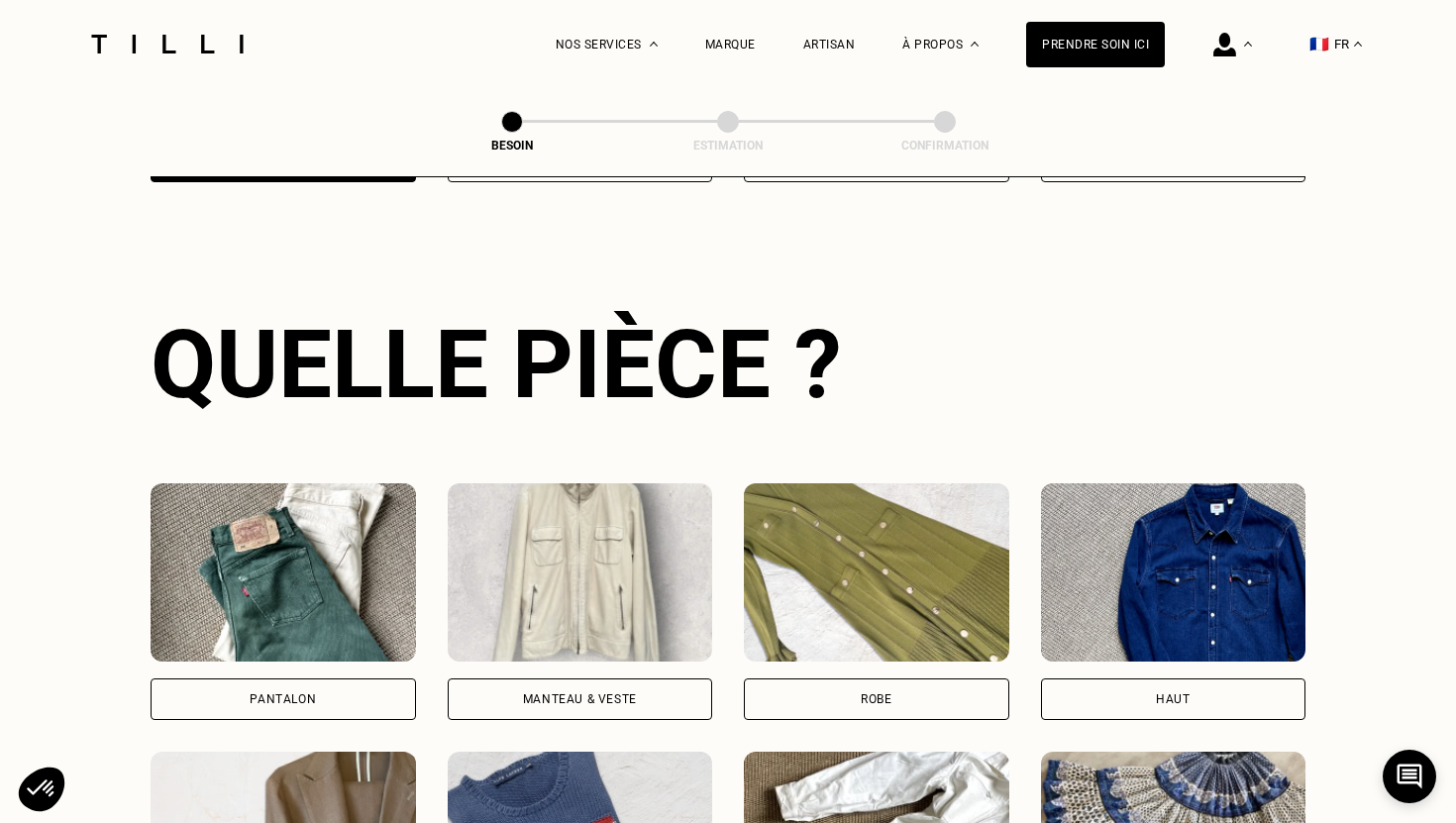 click on "Pantalon" at bounding box center (283, 699) 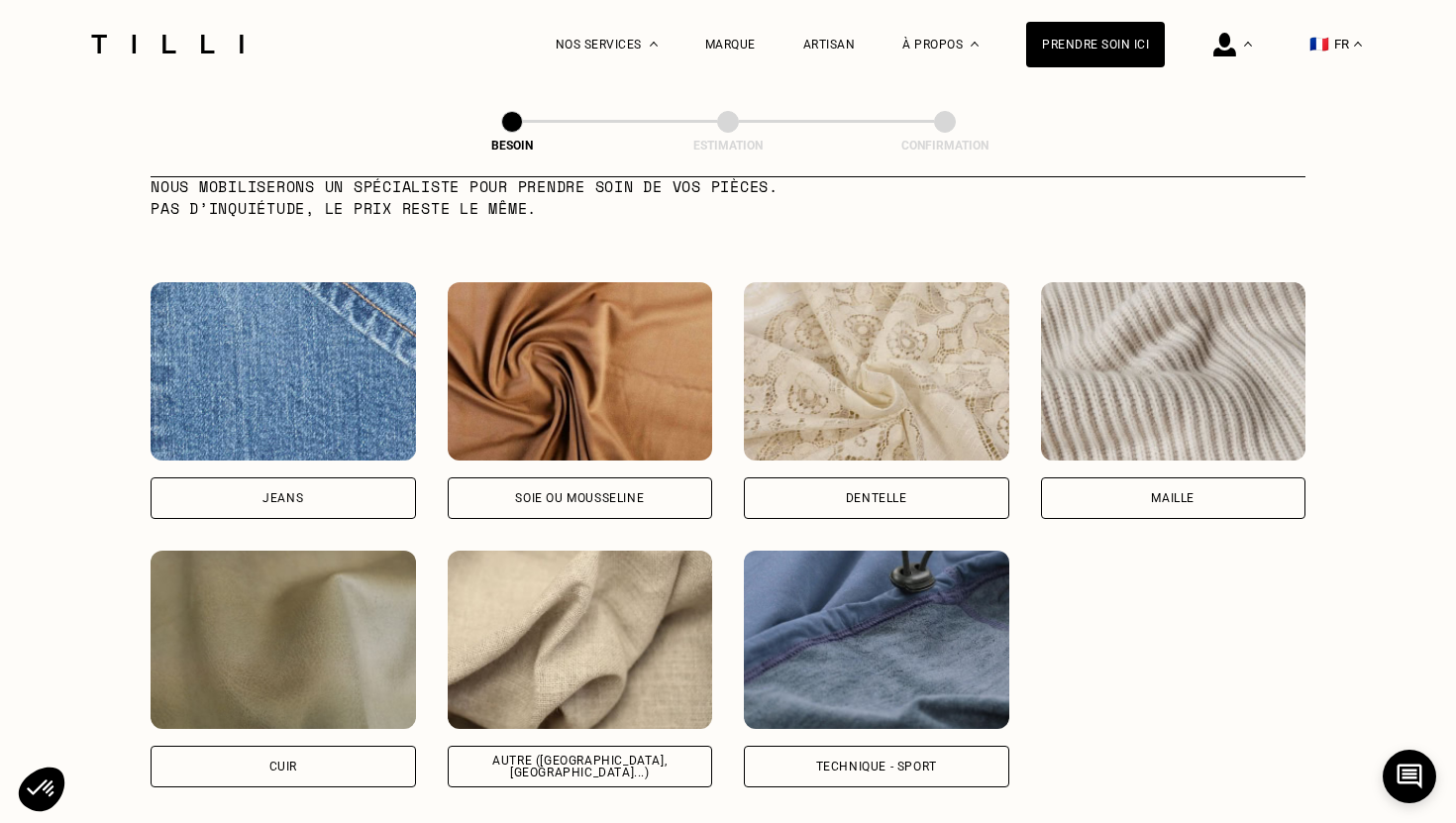 scroll, scrollTop: 2060, scrollLeft: 0, axis: vertical 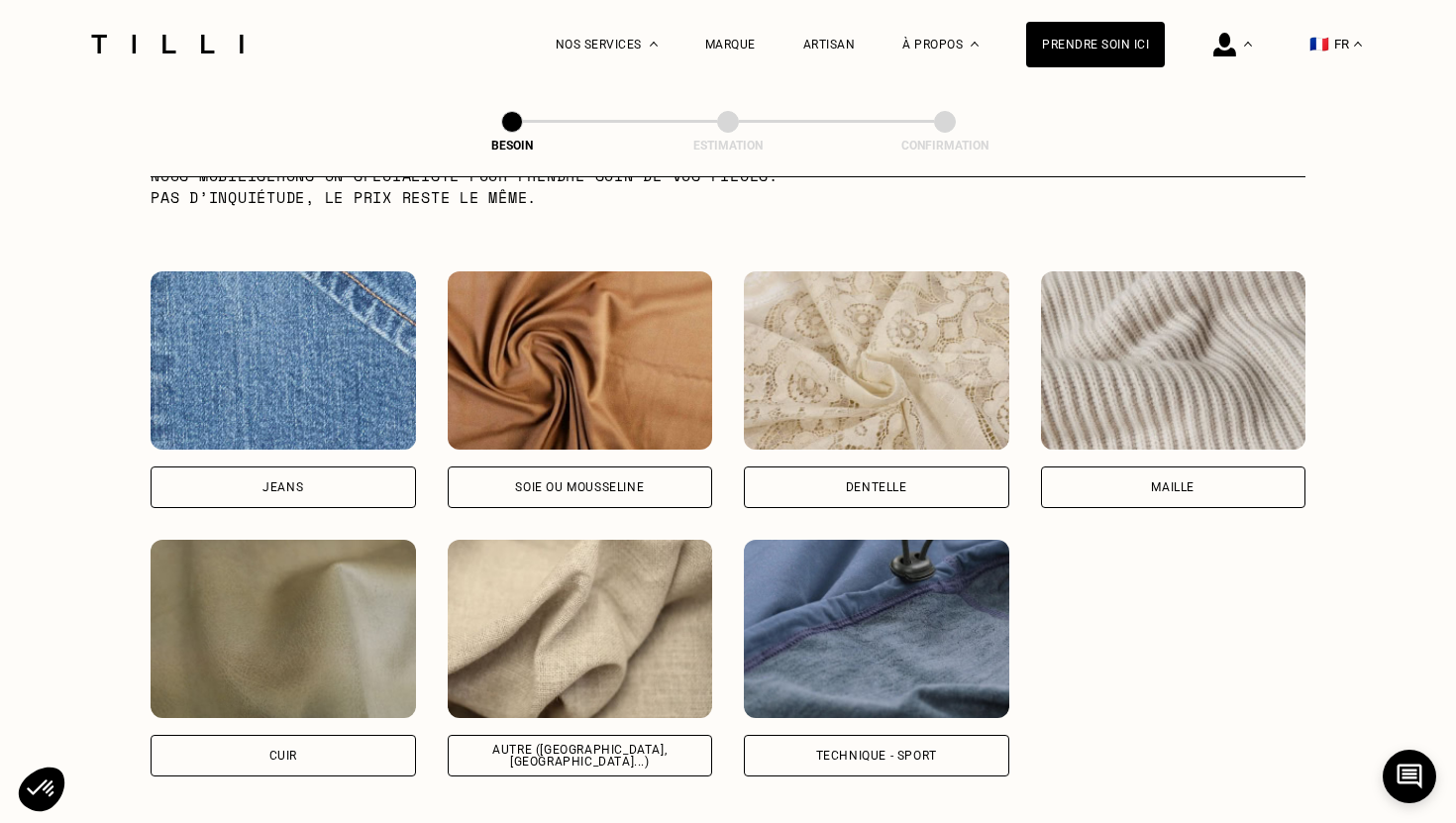 click on "Autre ([GEOGRAPHIC_DATA], [GEOGRAPHIC_DATA]...)" at bounding box center (580, 756) 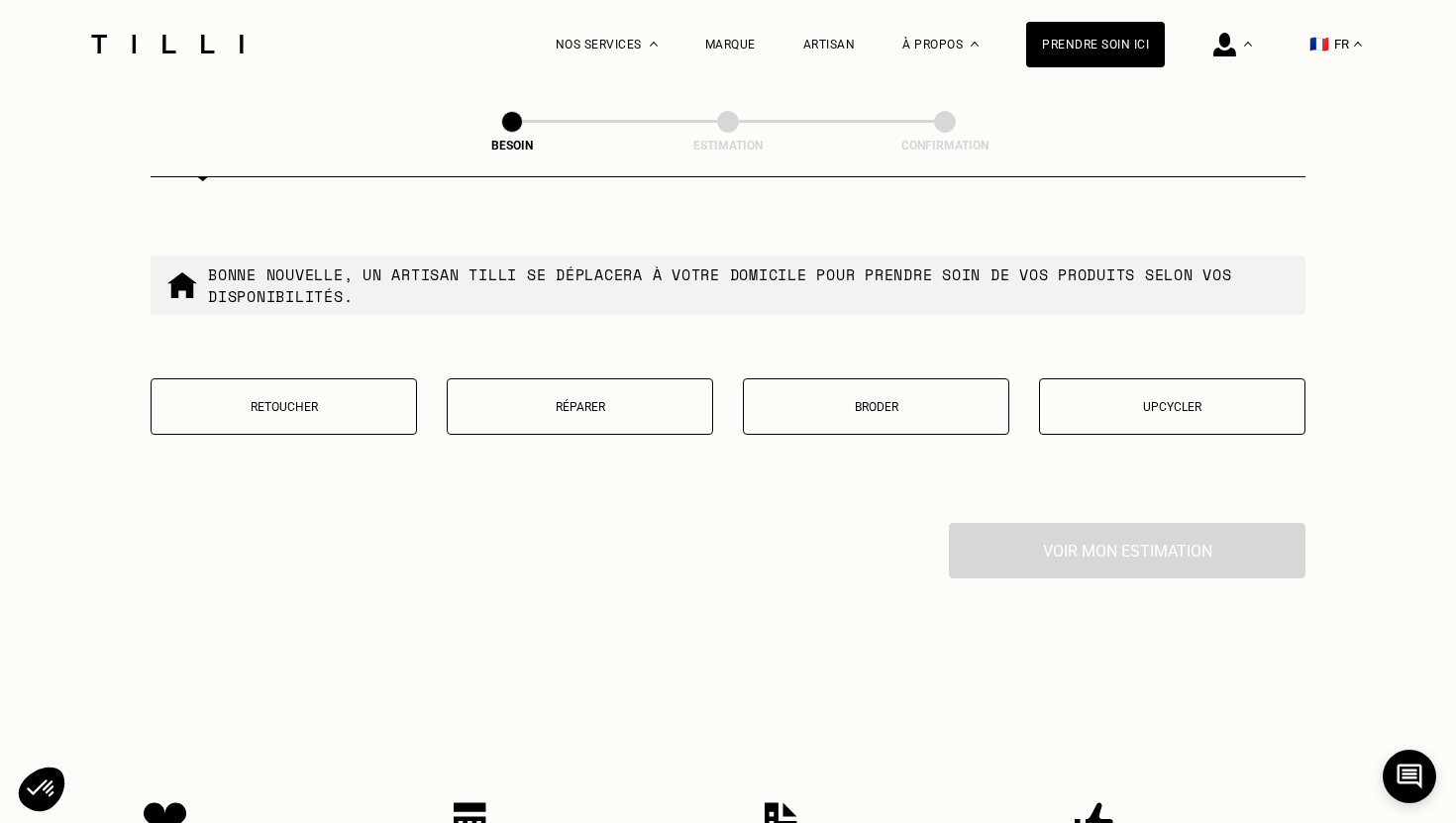 scroll, scrollTop: 3374, scrollLeft: 0, axis: vertical 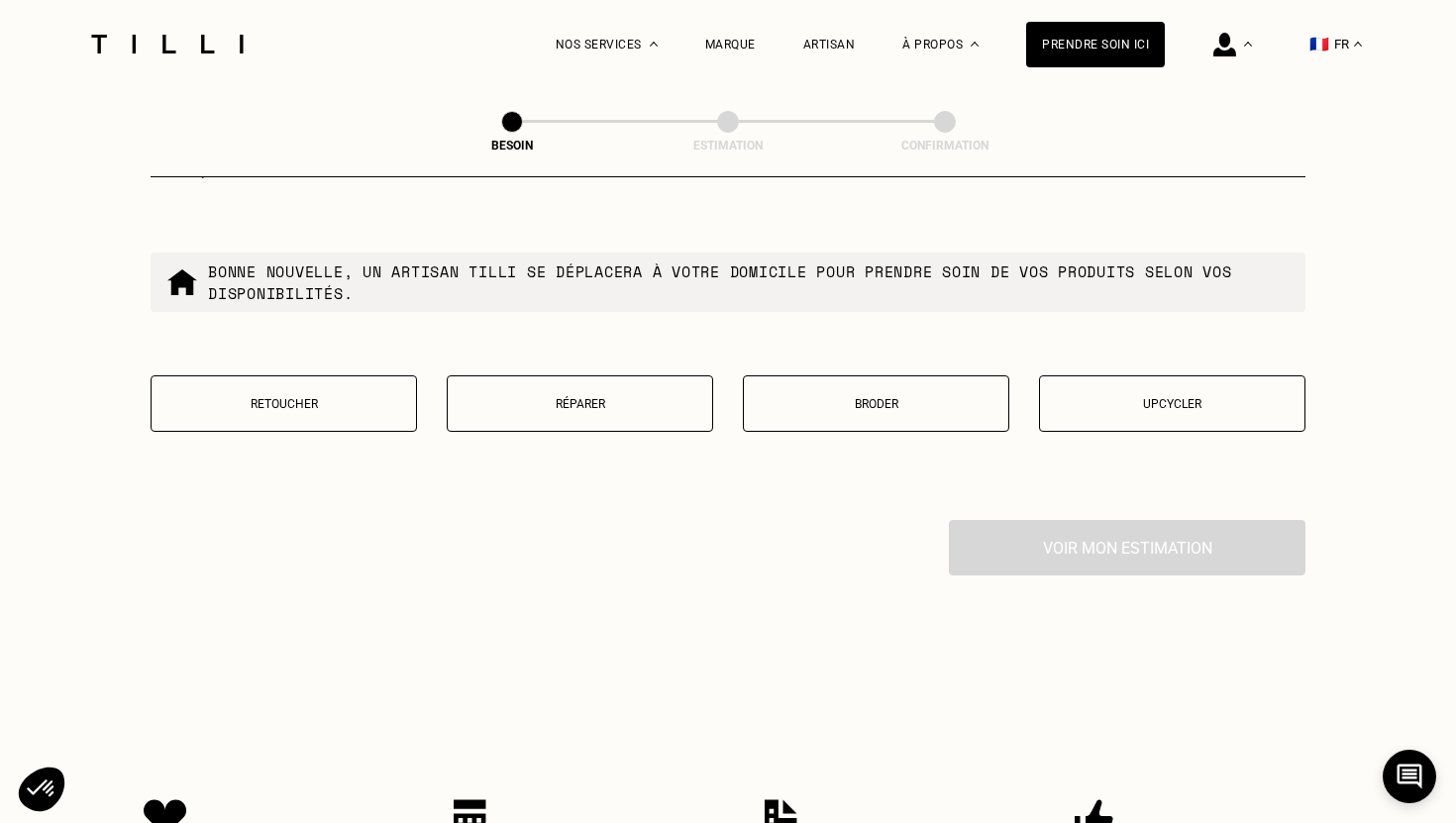 click on "Réparer" at bounding box center (579, 403) 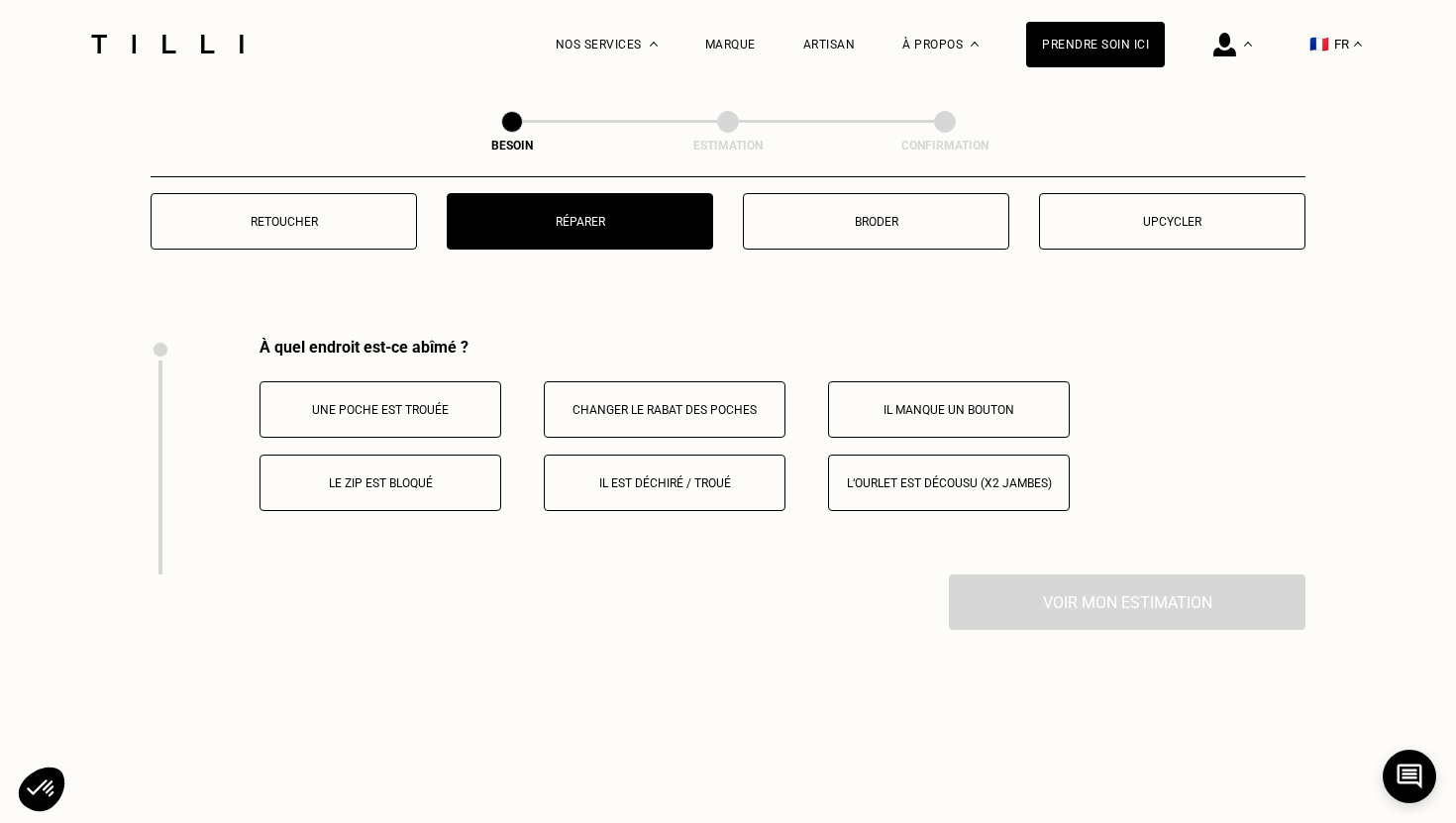 scroll, scrollTop: 3652, scrollLeft: 0, axis: vertical 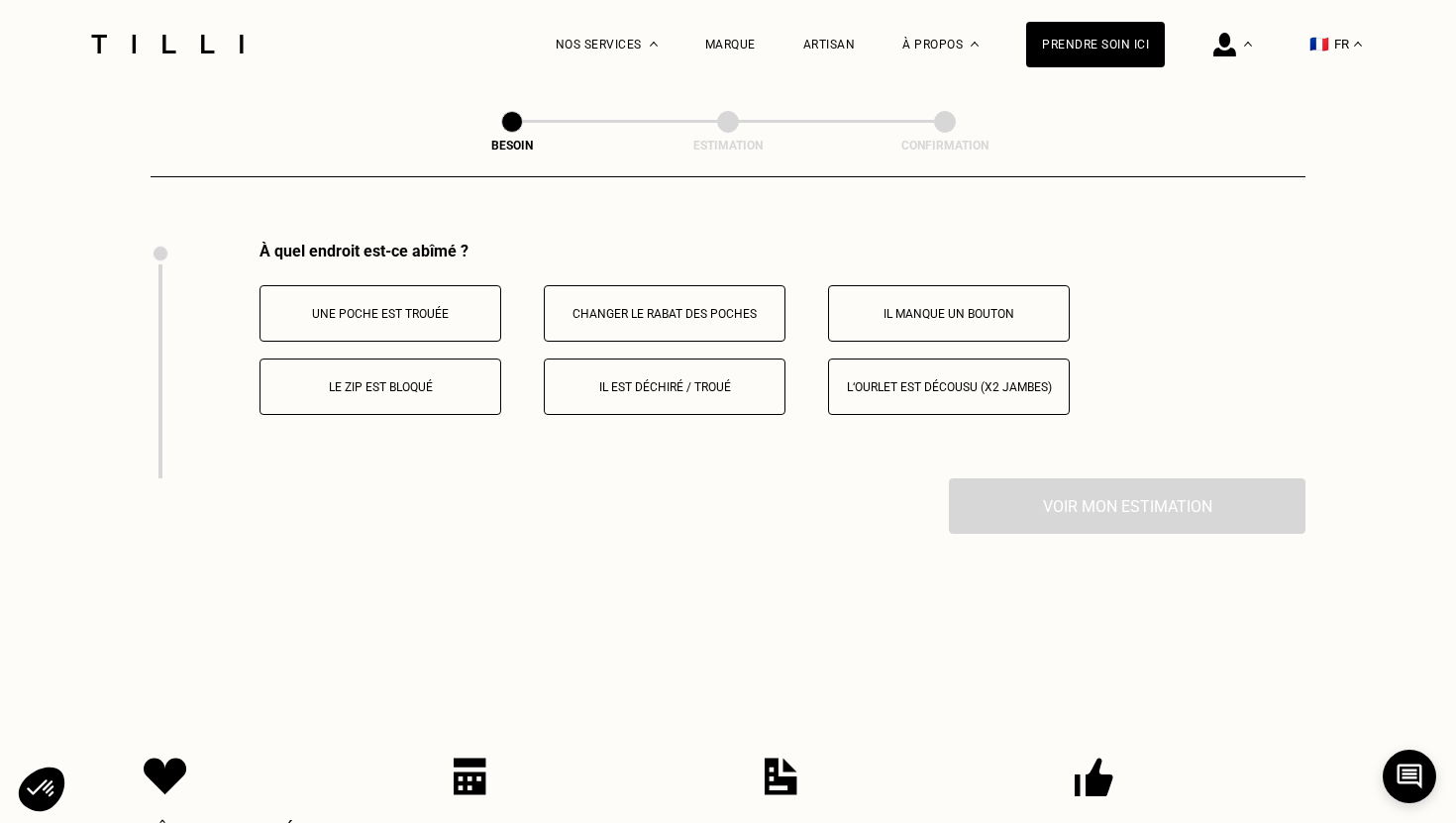 click on "Une poche est trouée" at bounding box center [380, 313] 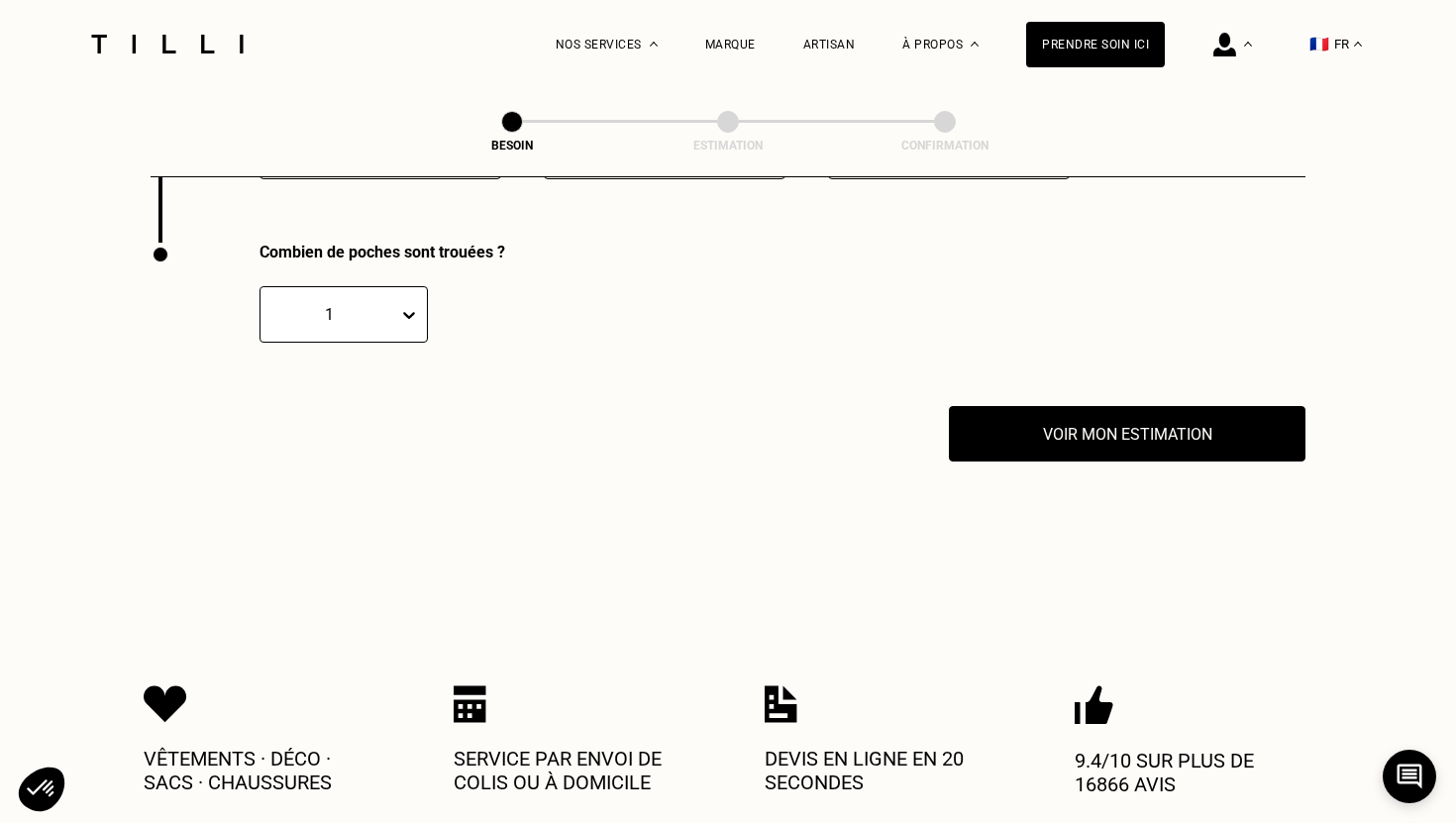 scroll, scrollTop: 3889, scrollLeft: 0, axis: vertical 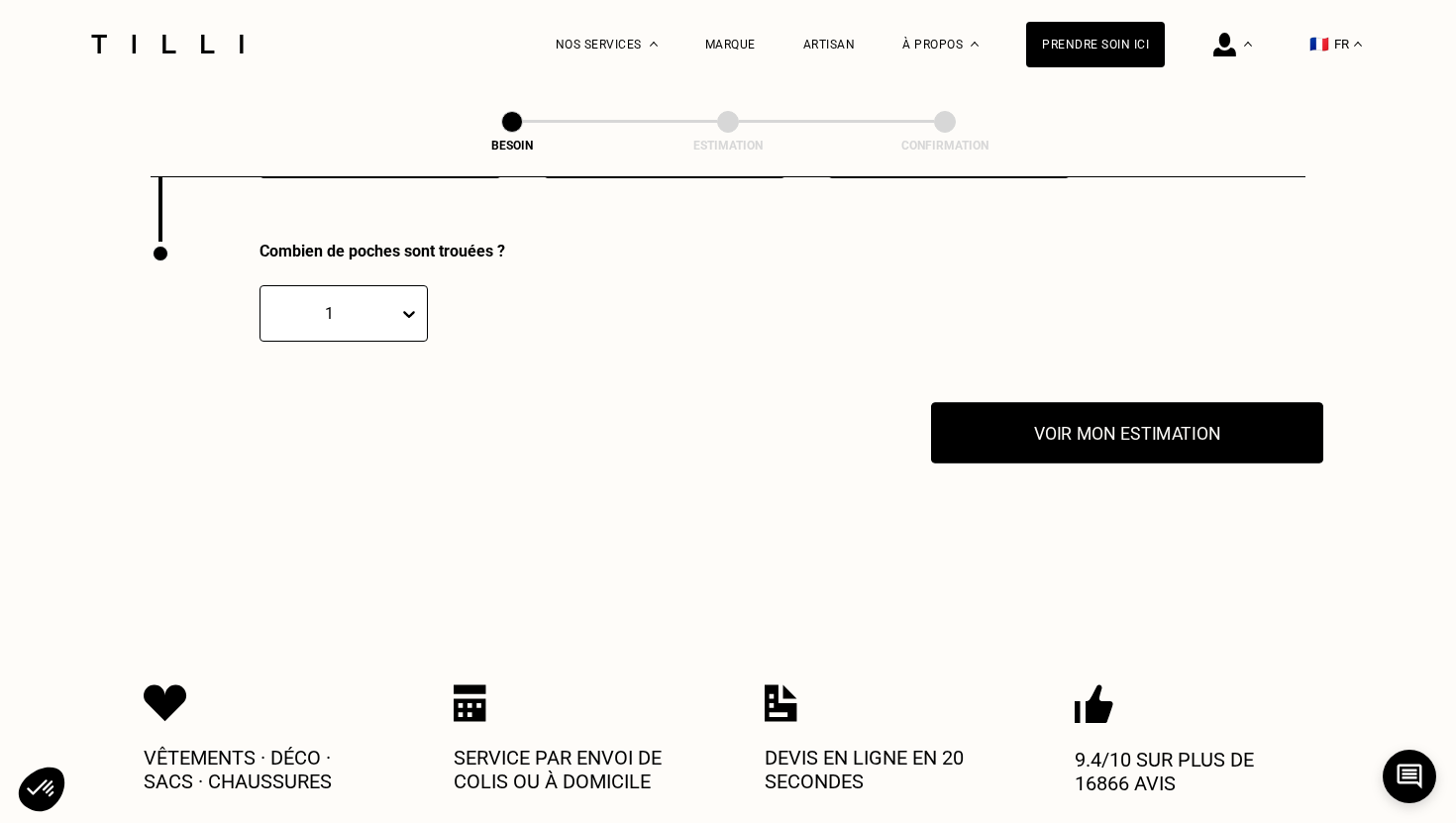 click on "Voir mon estimation" at bounding box center [1127, 433] 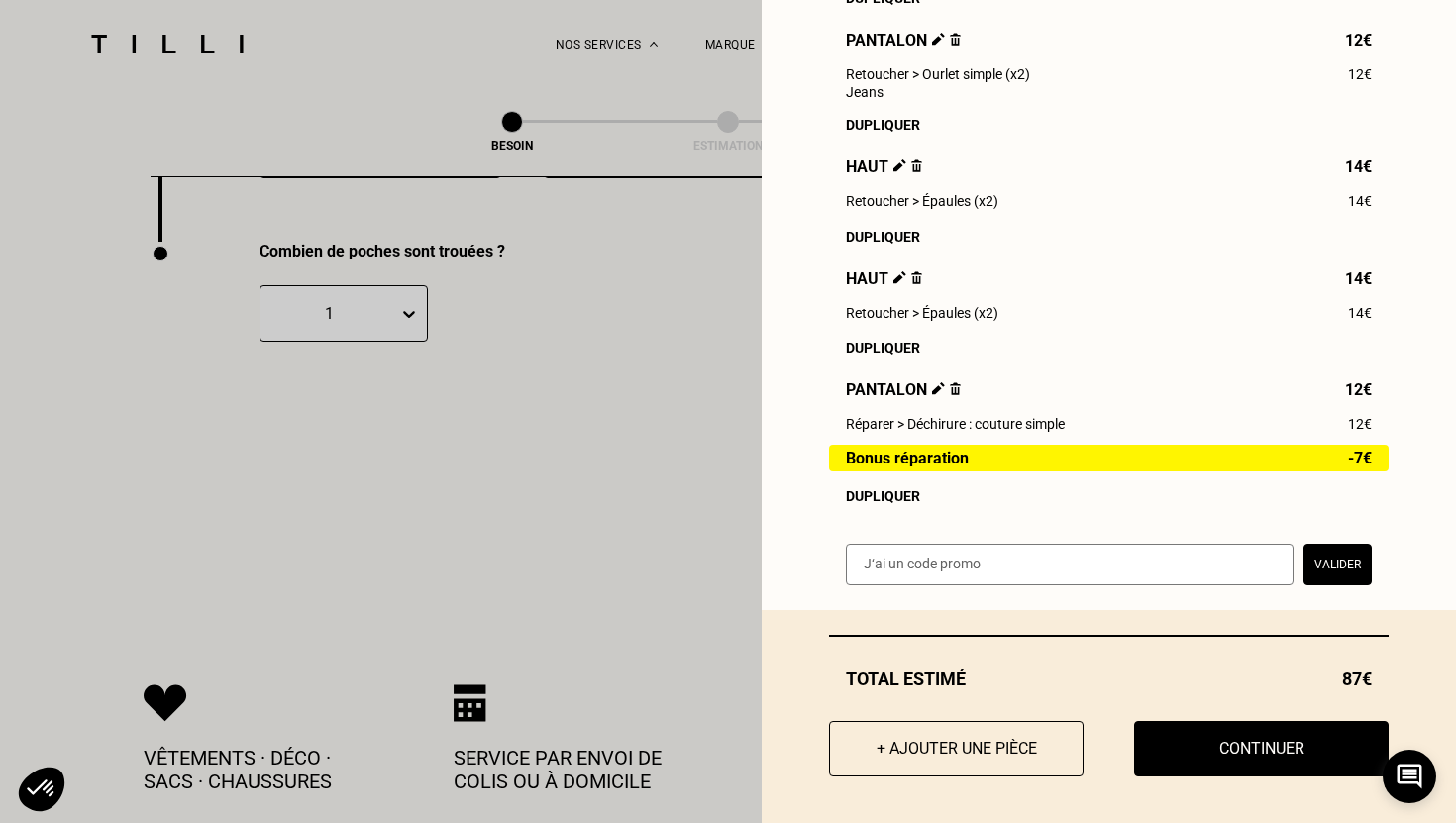 scroll, scrollTop: 0, scrollLeft: 0, axis: both 